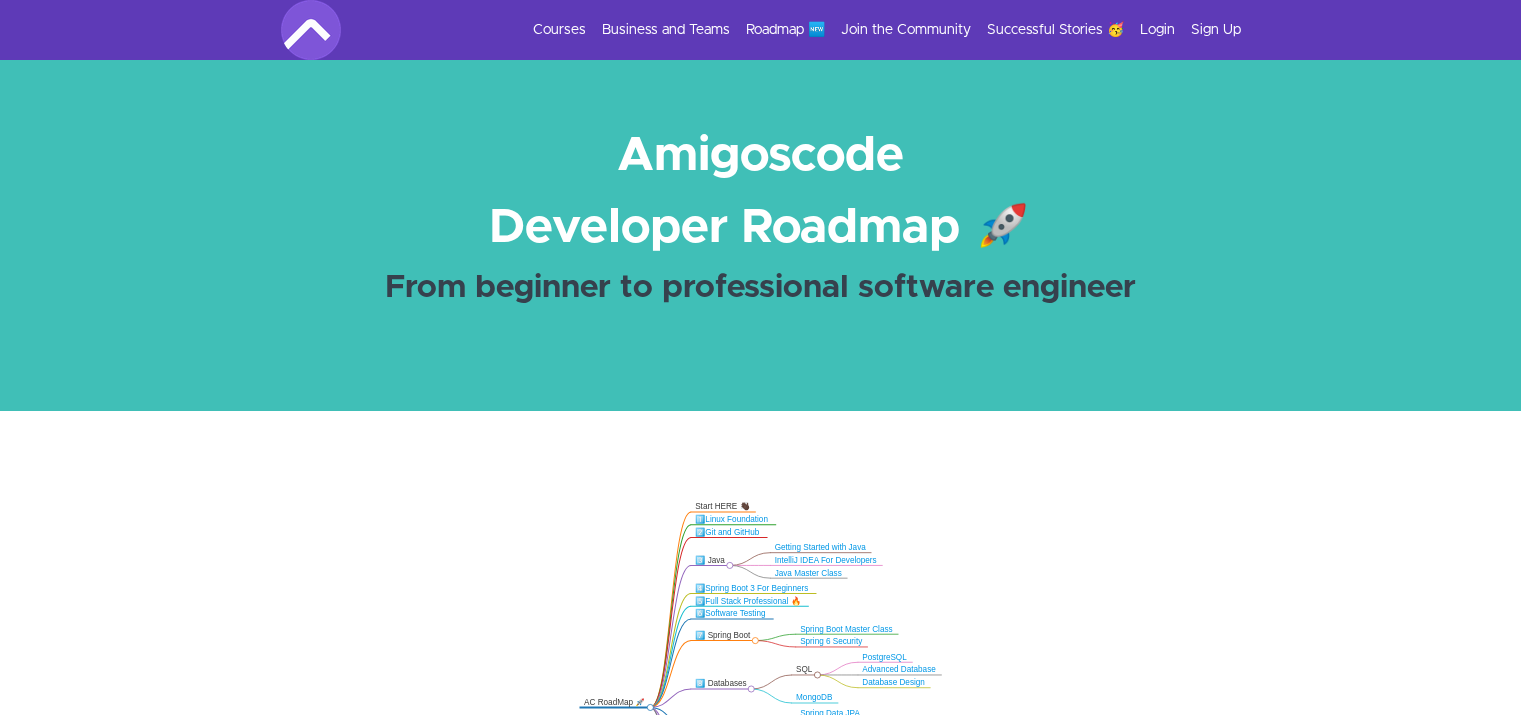 scroll, scrollTop: 720, scrollLeft: 0, axis: vertical 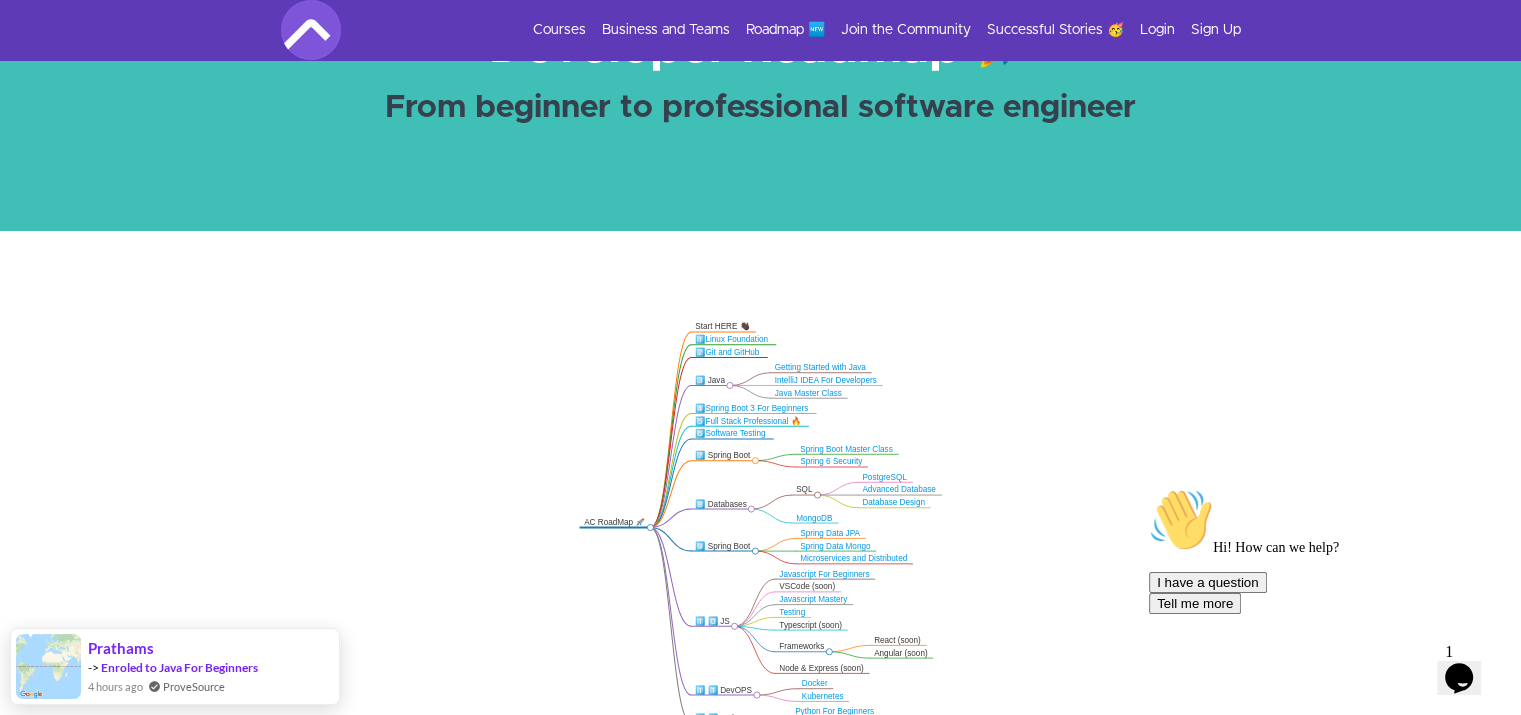 click on "Courses
Business and Teams
Roadmap 🆕
Join the Community
Successful Stories 🥳
Login
Sign Up" at bounding box center [761, 30] 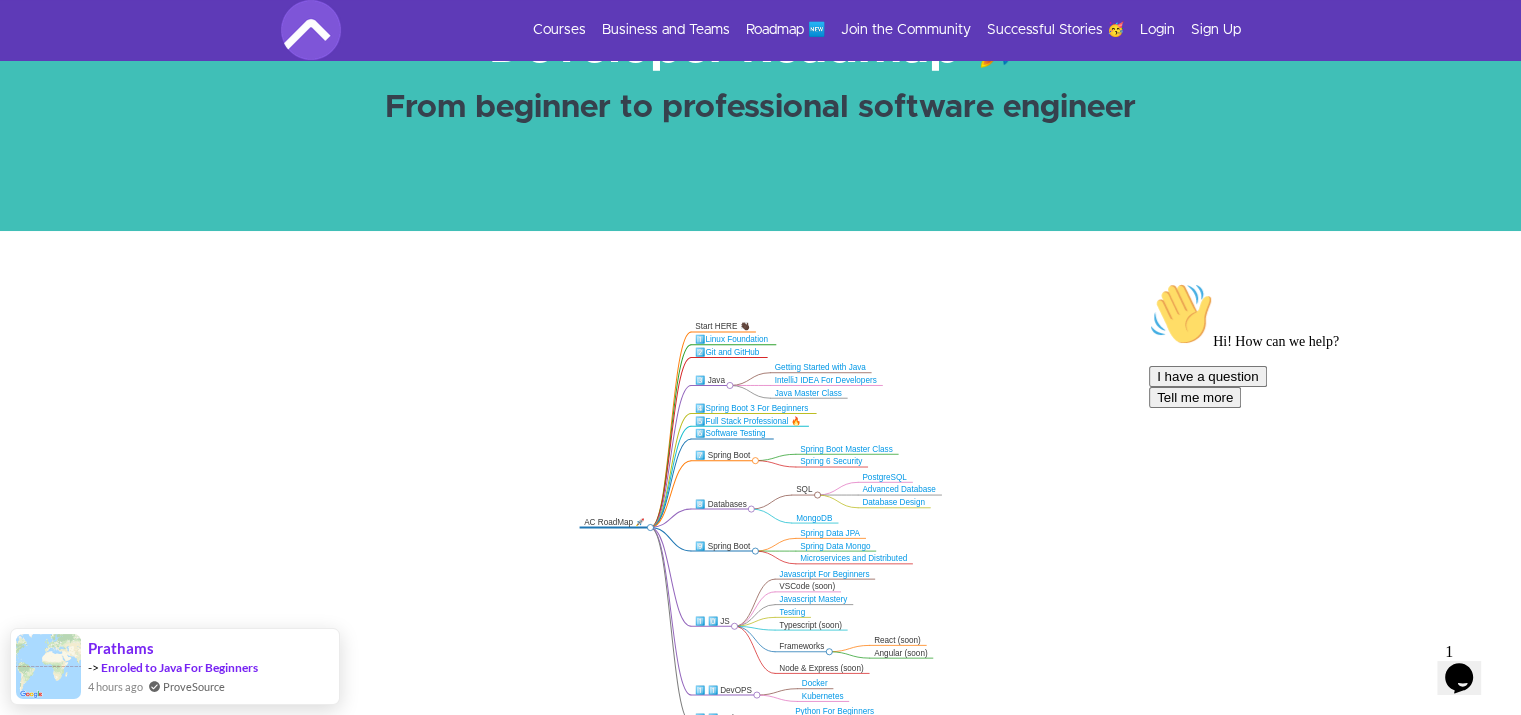 click on "Courses
Business and Teams
Roadmap 🆕
Join the Community
Successful Stories 🥳
Login
Sign Up" at bounding box center (761, 30) 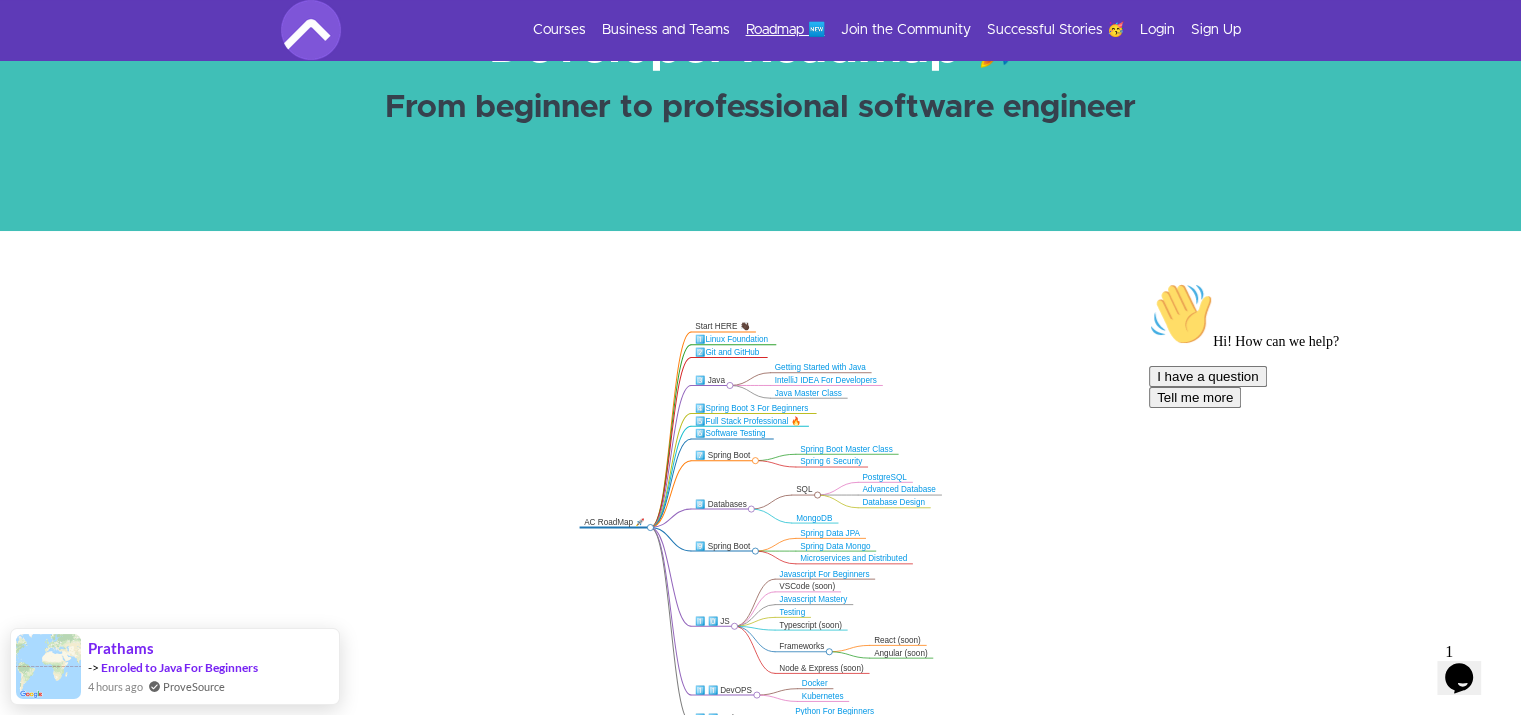 click on "Roadmap 🆕" at bounding box center (785, 30) 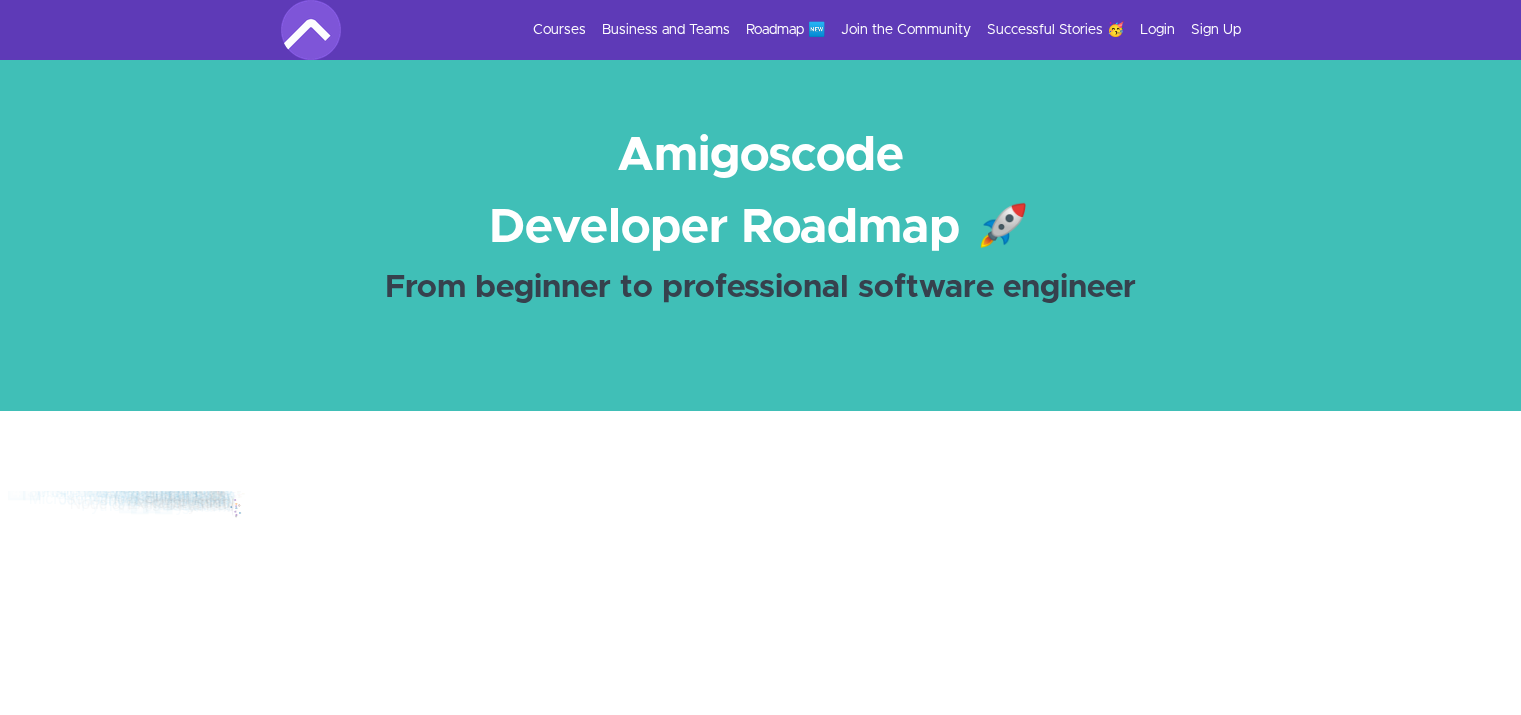 scroll, scrollTop: 0, scrollLeft: 0, axis: both 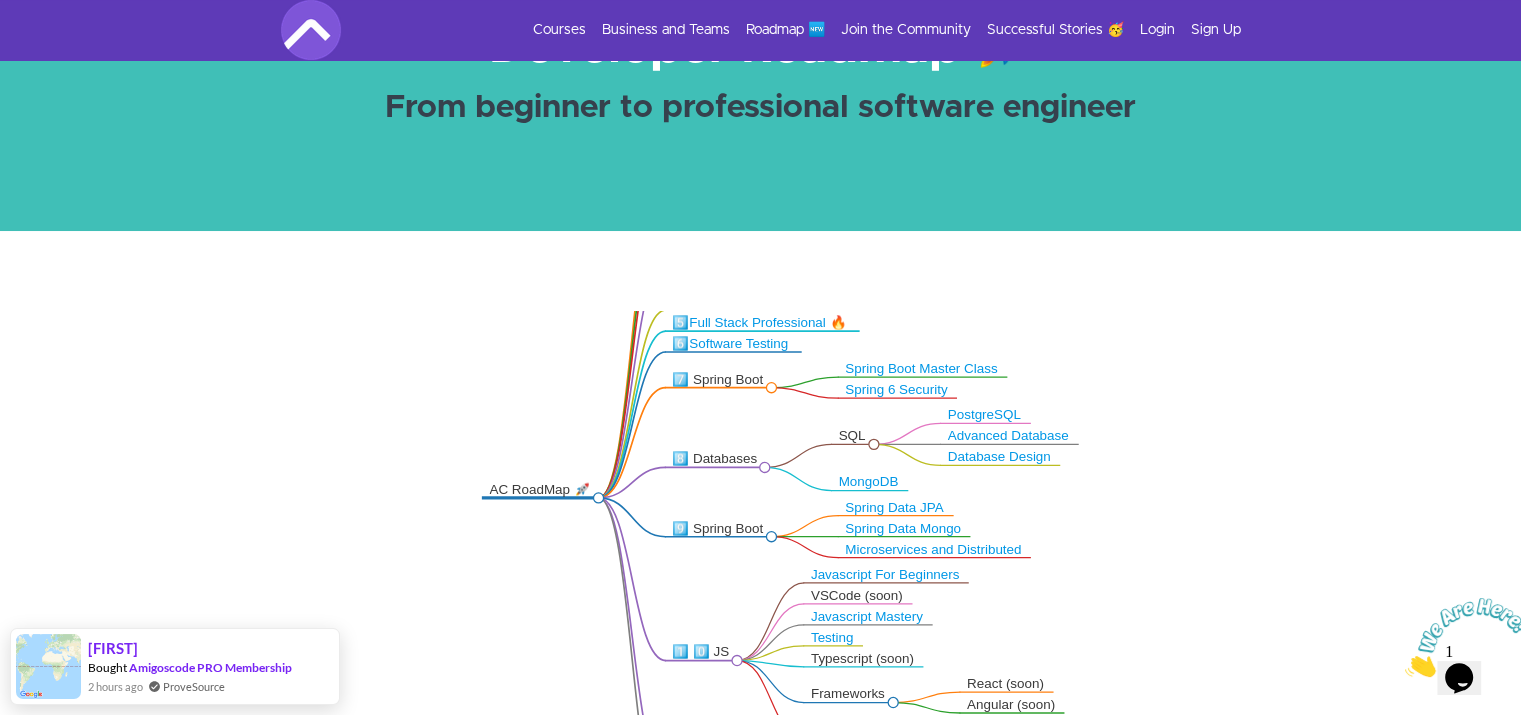 drag, startPoint x: 792, startPoint y: 527, endPoint x: 685, endPoint y: 482, distance: 116.07756 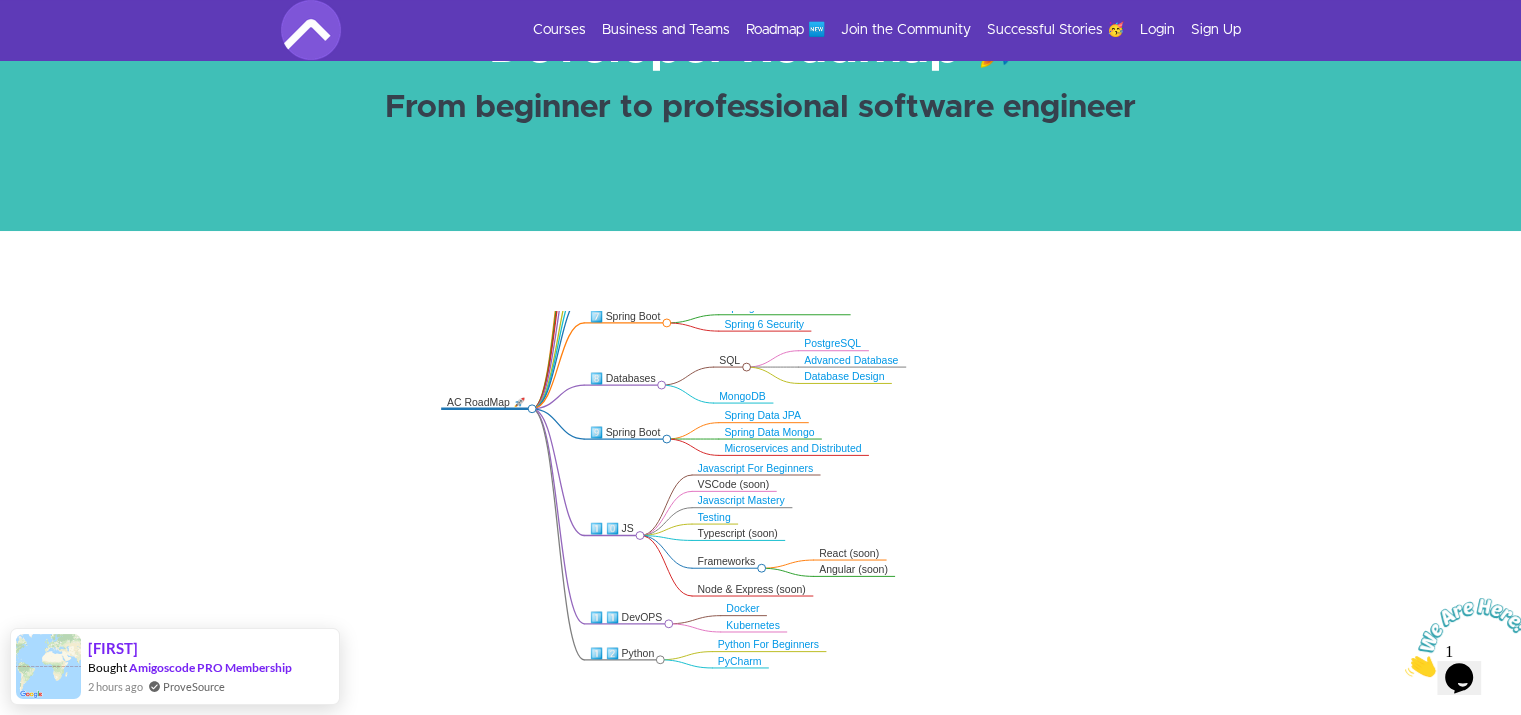 drag, startPoint x: 576, startPoint y: 546, endPoint x: 487, endPoint y: 449, distance: 131.64346 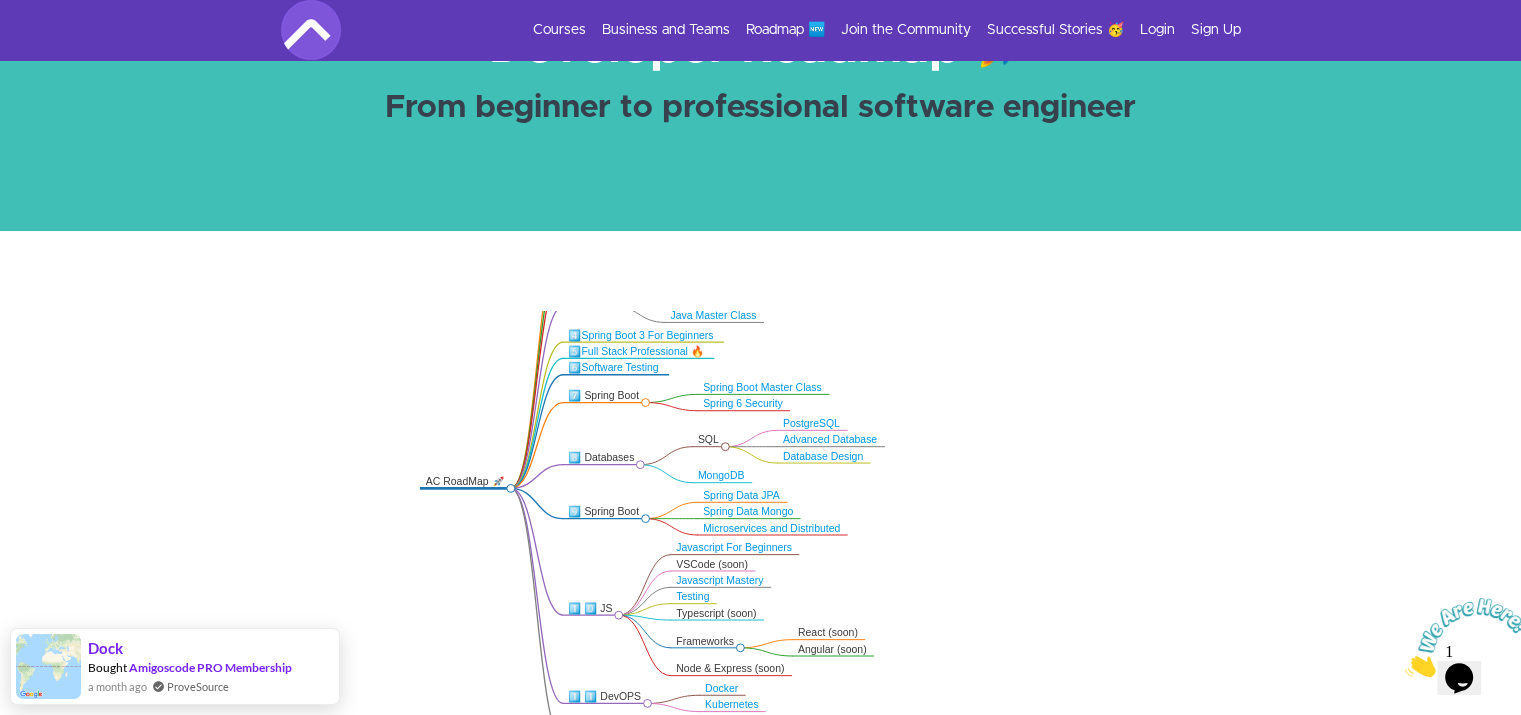 drag, startPoint x: 1000, startPoint y: 562, endPoint x: 985, endPoint y: 662, distance: 101.118744 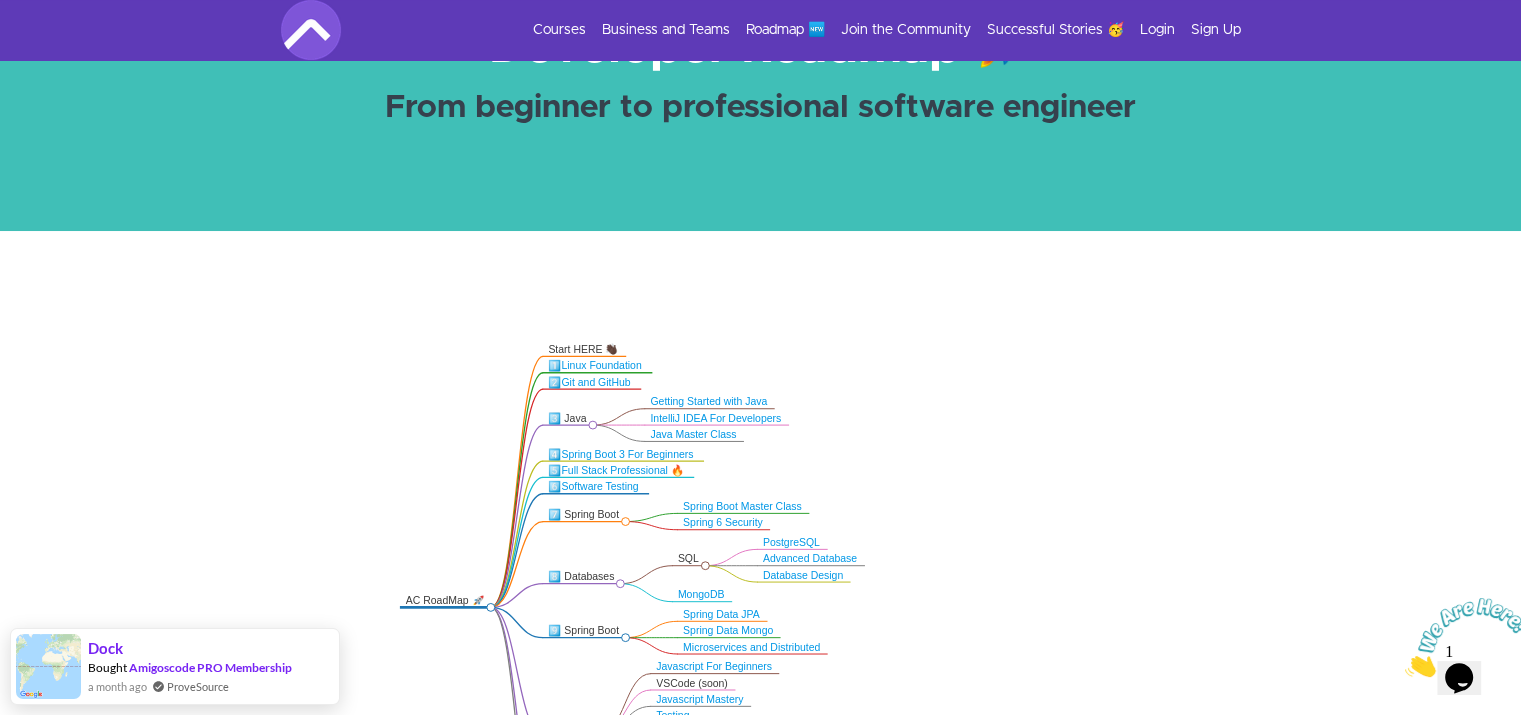 drag, startPoint x: 1004, startPoint y: 468, endPoint x: 986, endPoint y: 575, distance: 108.503456 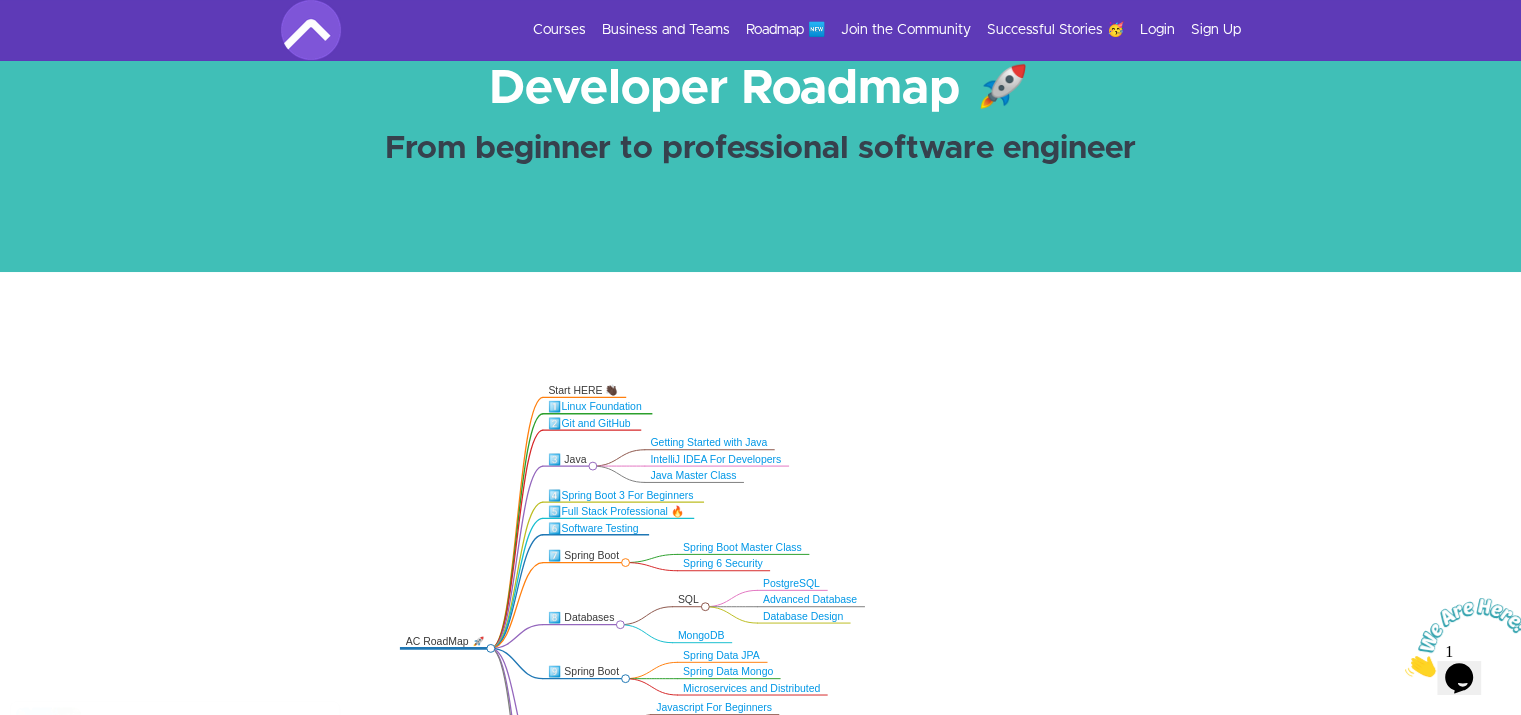 scroll, scrollTop: 0, scrollLeft: 0, axis: both 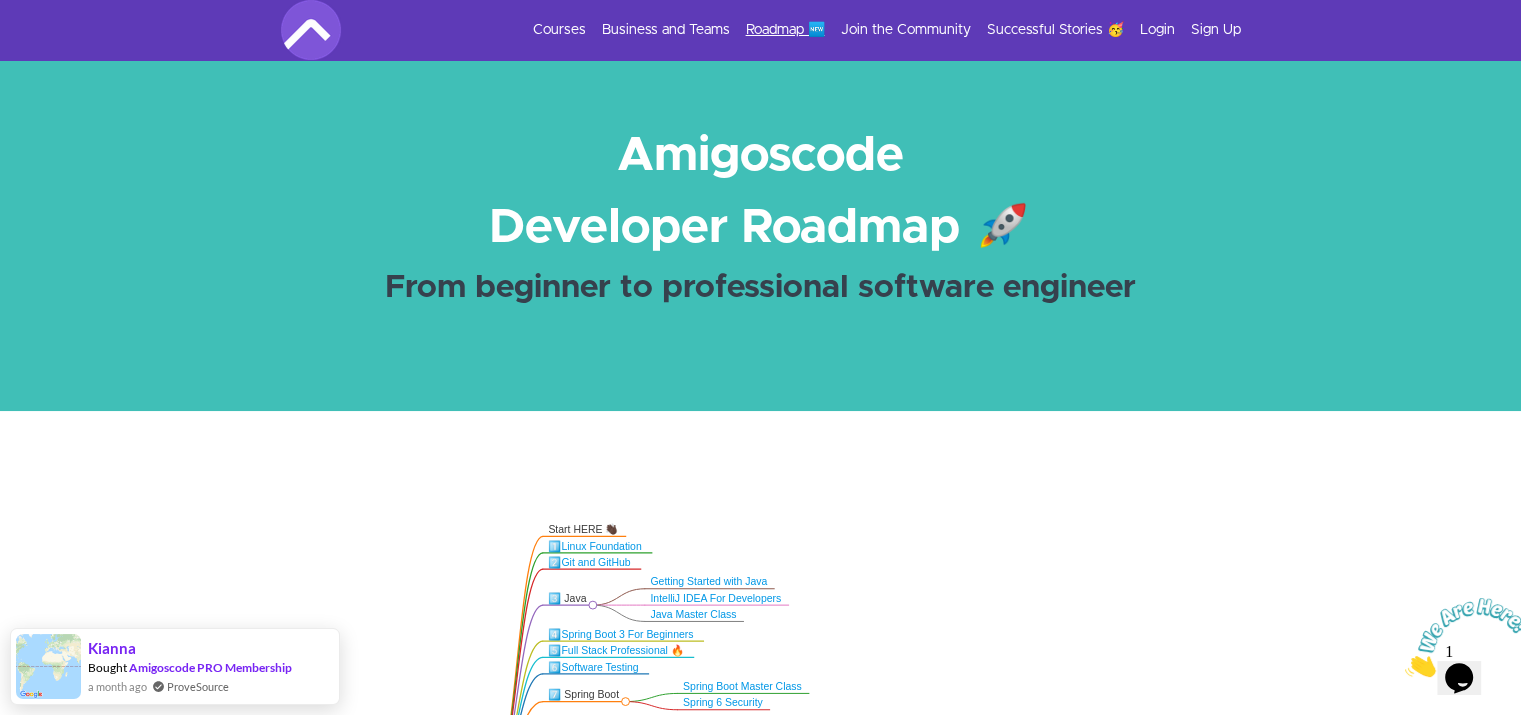 click on "Roadmap 🆕" at bounding box center [785, 30] 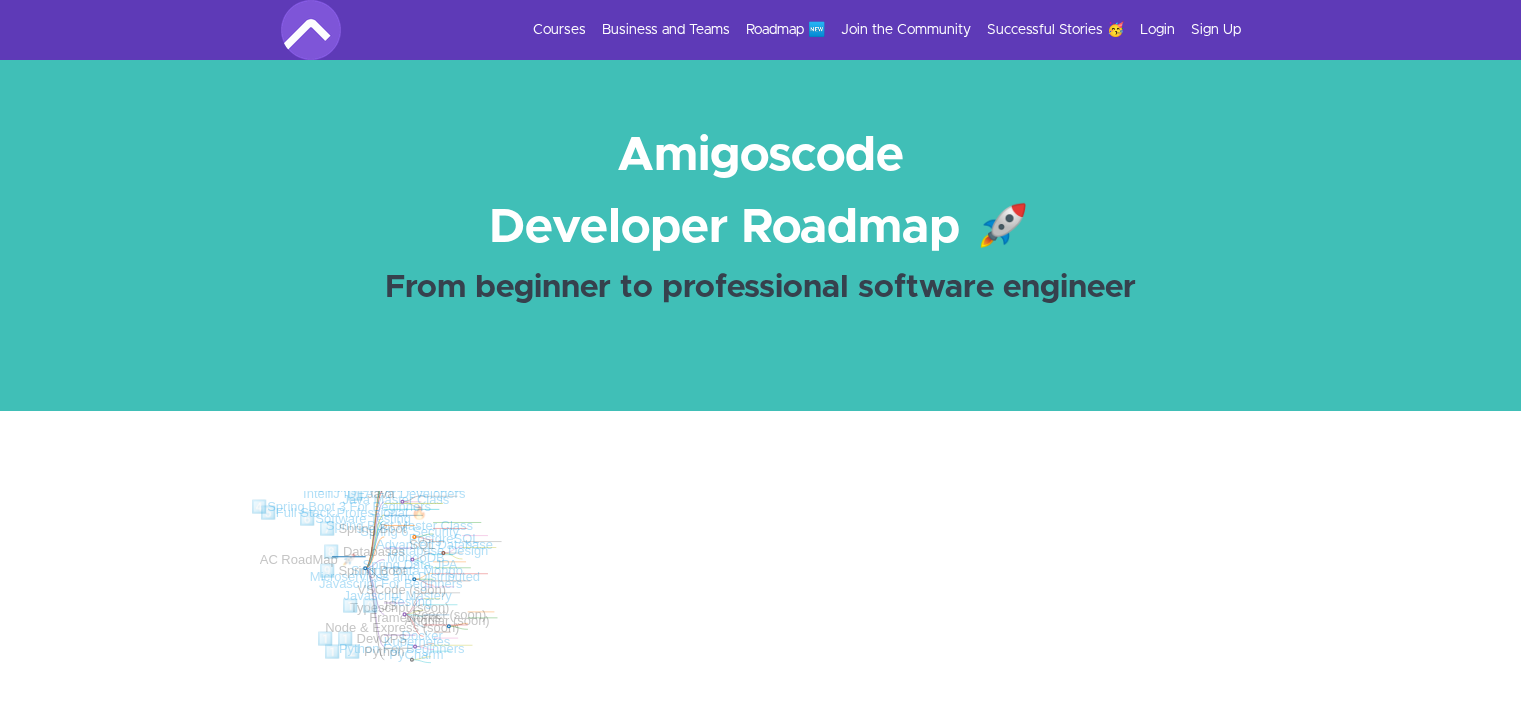 scroll, scrollTop: 0, scrollLeft: 0, axis: both 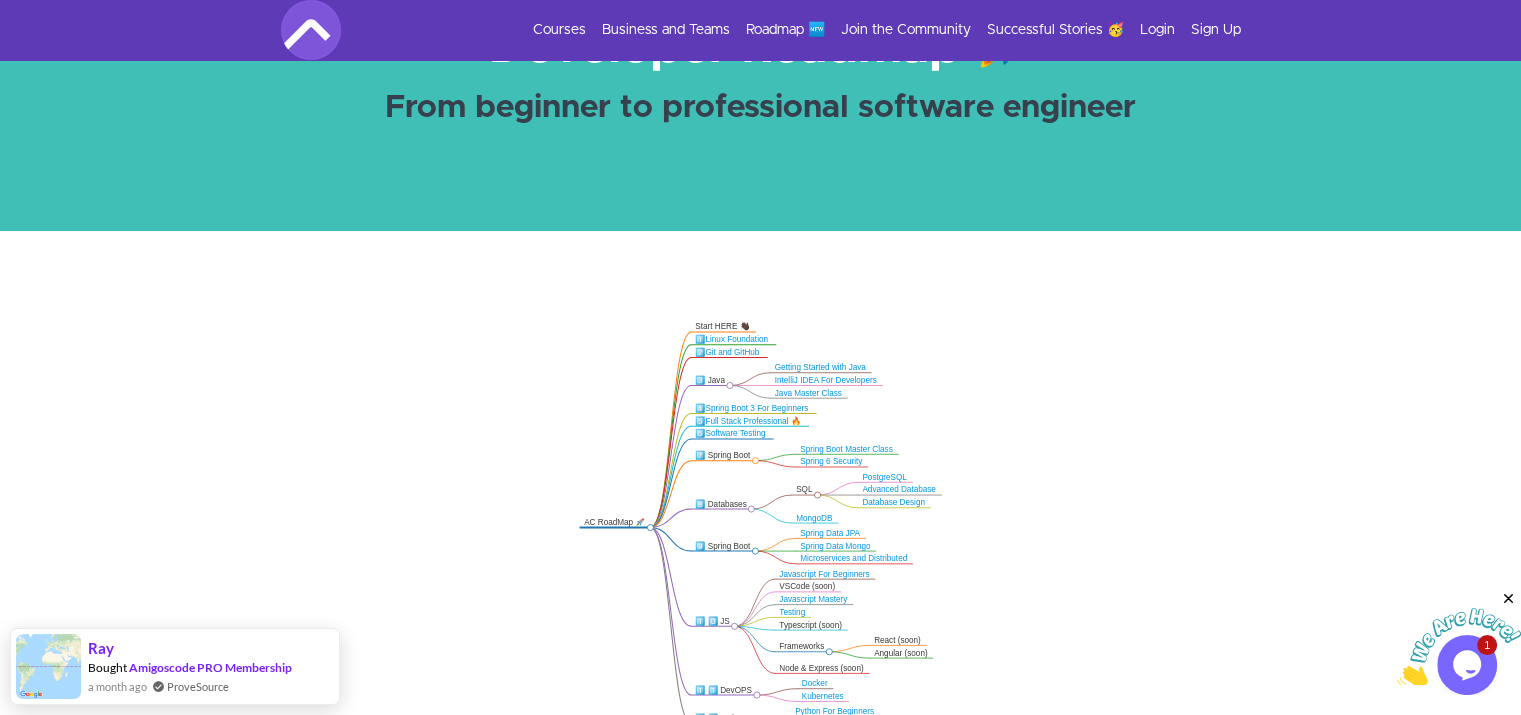 click on "Linux Foundation" 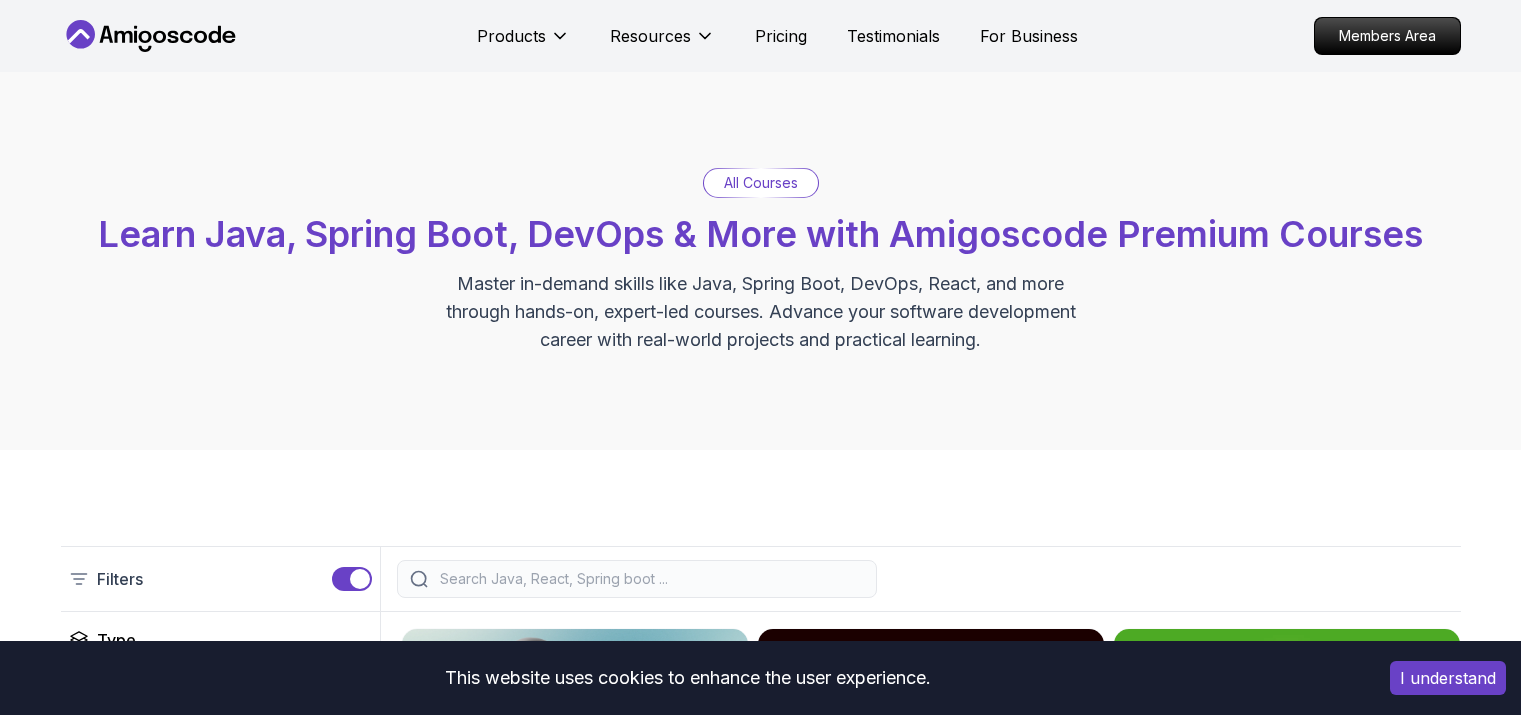 scroll, scrollTop: 0, scrollLeft: 0, axis: both 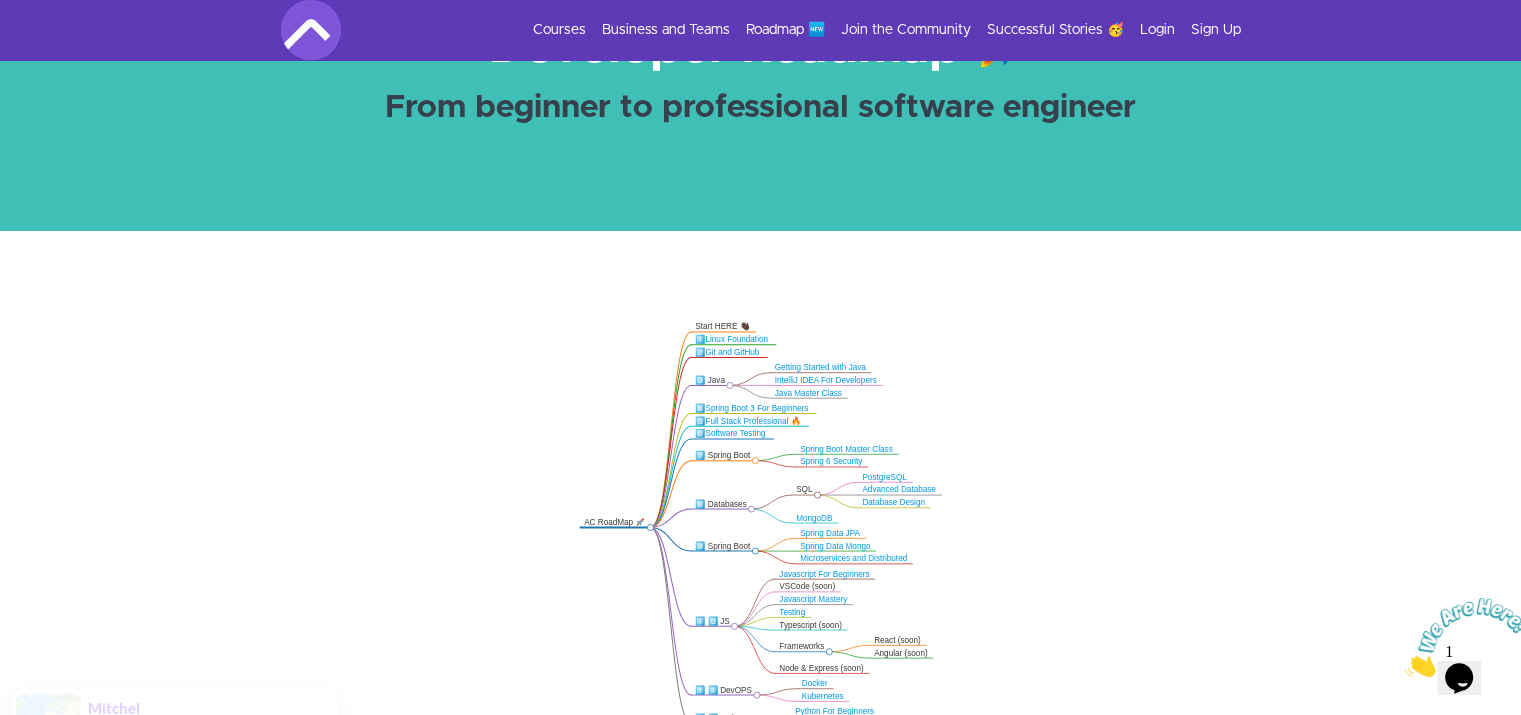 click on "Start HERE 👋🏿" 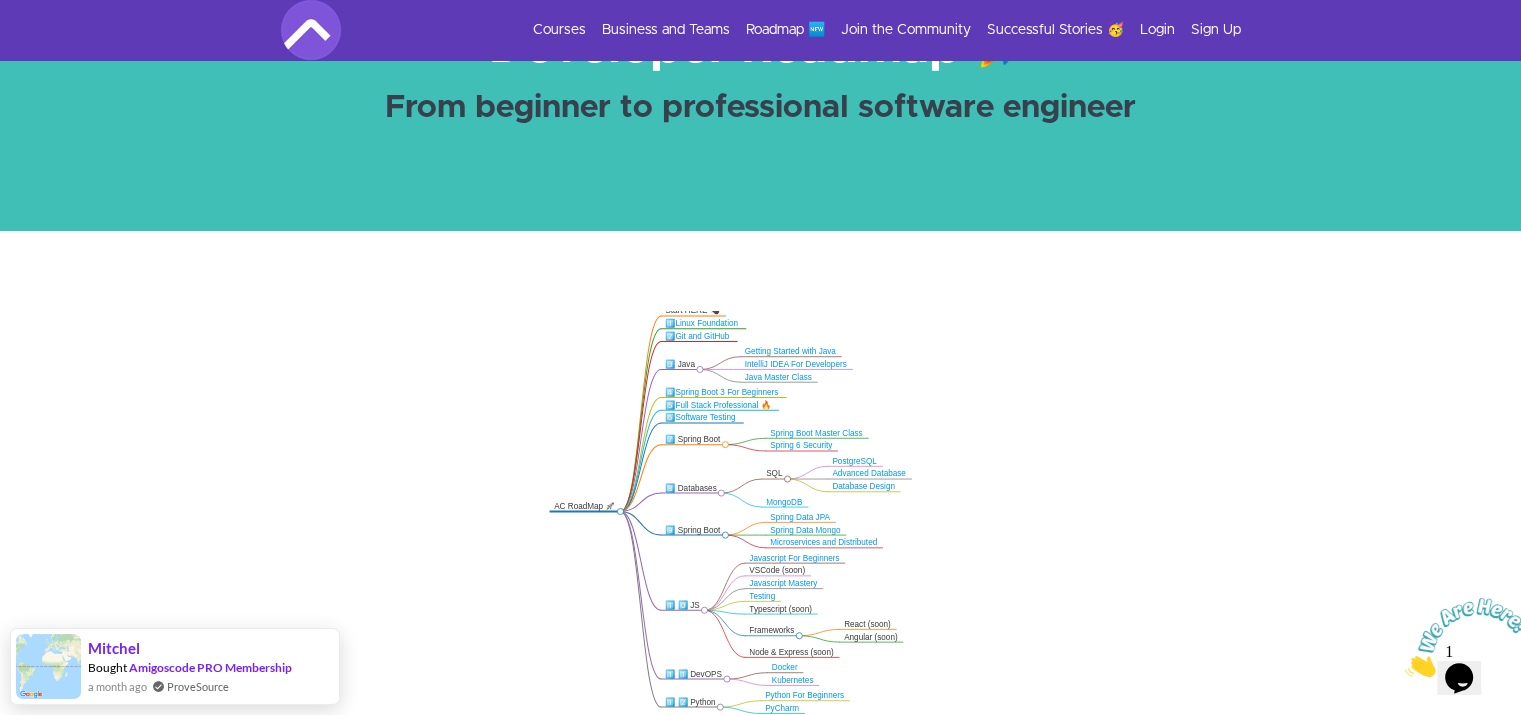 drag, startPoint x: 524, startPoint y: 411, endPoint x: 458, endPoint y: 374, distance: 75.66373 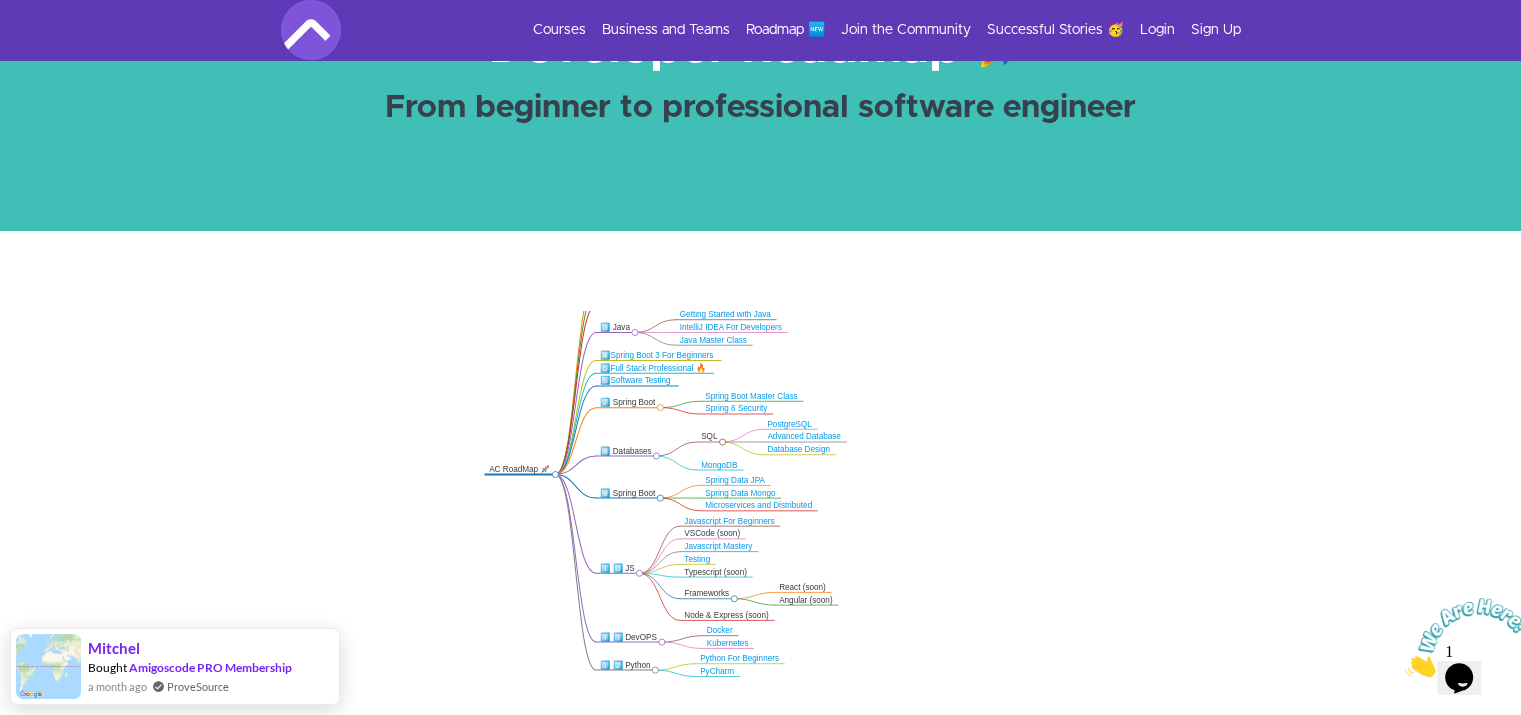 click on ".markmap{font:300 16px/20px sans-serif}.markmap-link{fill:none}.markmap-node>circle{cursor:pointer}.markmap-foreign{display:inline-block}.markmap-foreign a{color:#0097e6}.markmap-foreign a:hover{color:#00a8ff}.markmap-foreign code{background-color:#f0f0f0;border-radius:2px;color:#555;font-size:calc(1em - 2px)}.markmap-foreign :not(pre)>code{padding:.2em .4em}.markmap-foreign del{text-decoration:line-through}.markmap-foreign em{font-style:italic}.markmap-foreign strong{font-weight:bolder}.markmap-foreign mark{background:#ffeaa7}.markmap-foreign pre,.markmap-foreign pre[class*=language-]{margin:0;padding:.2em .4em} Angular (soon) React (soon) Database Design Advanced Database PostgreSQL PyCharm Python For Beginners Kubernetes Docker Node & Express (soon) Frameworks Typescript (soon) Testing Javascript Mastery VSCode (soon) Javascript For Beginners Microservices and Distributed Spring Data Mongo Spring Data JPA MongoDB SQL Spring 6 Security Spring Boot Master Class Java Master Class IntelliJ IDEA For Developers" 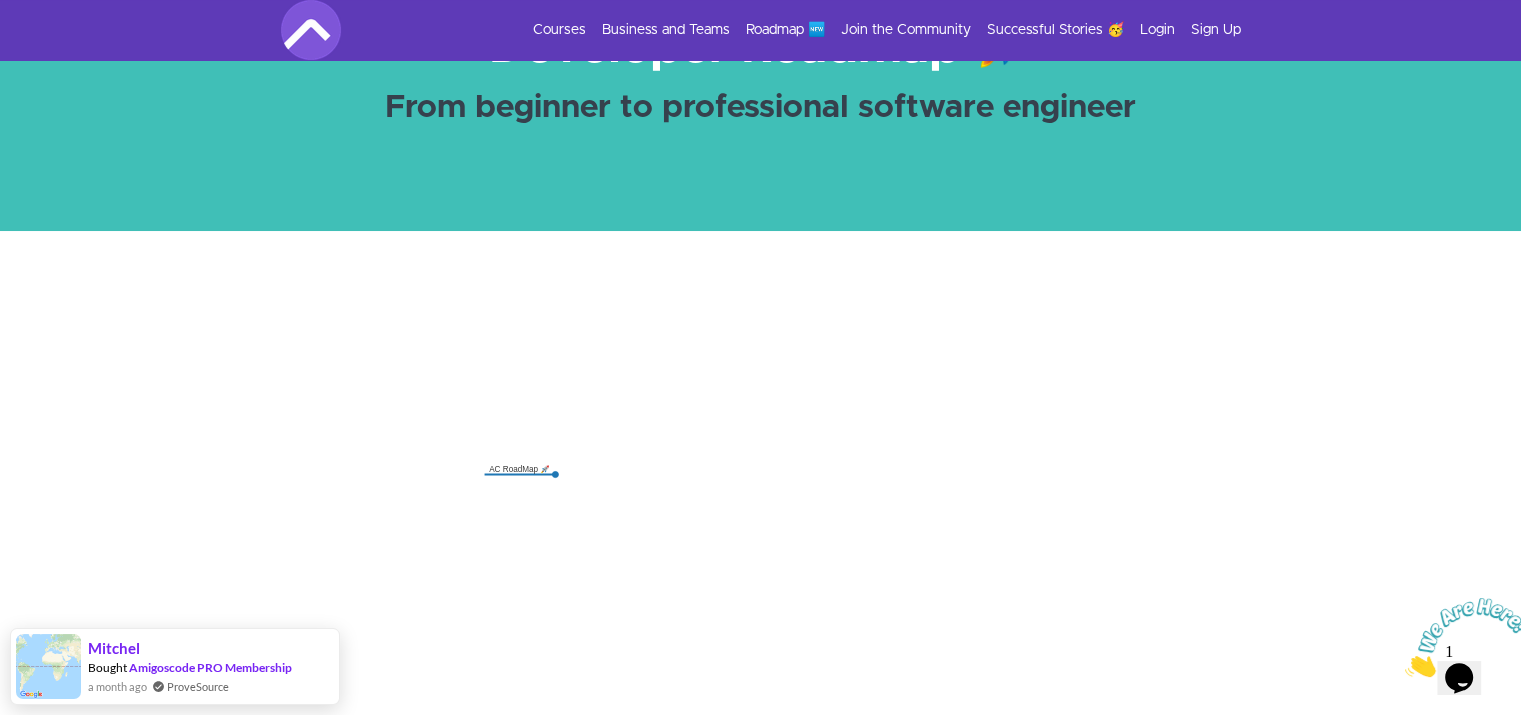 click 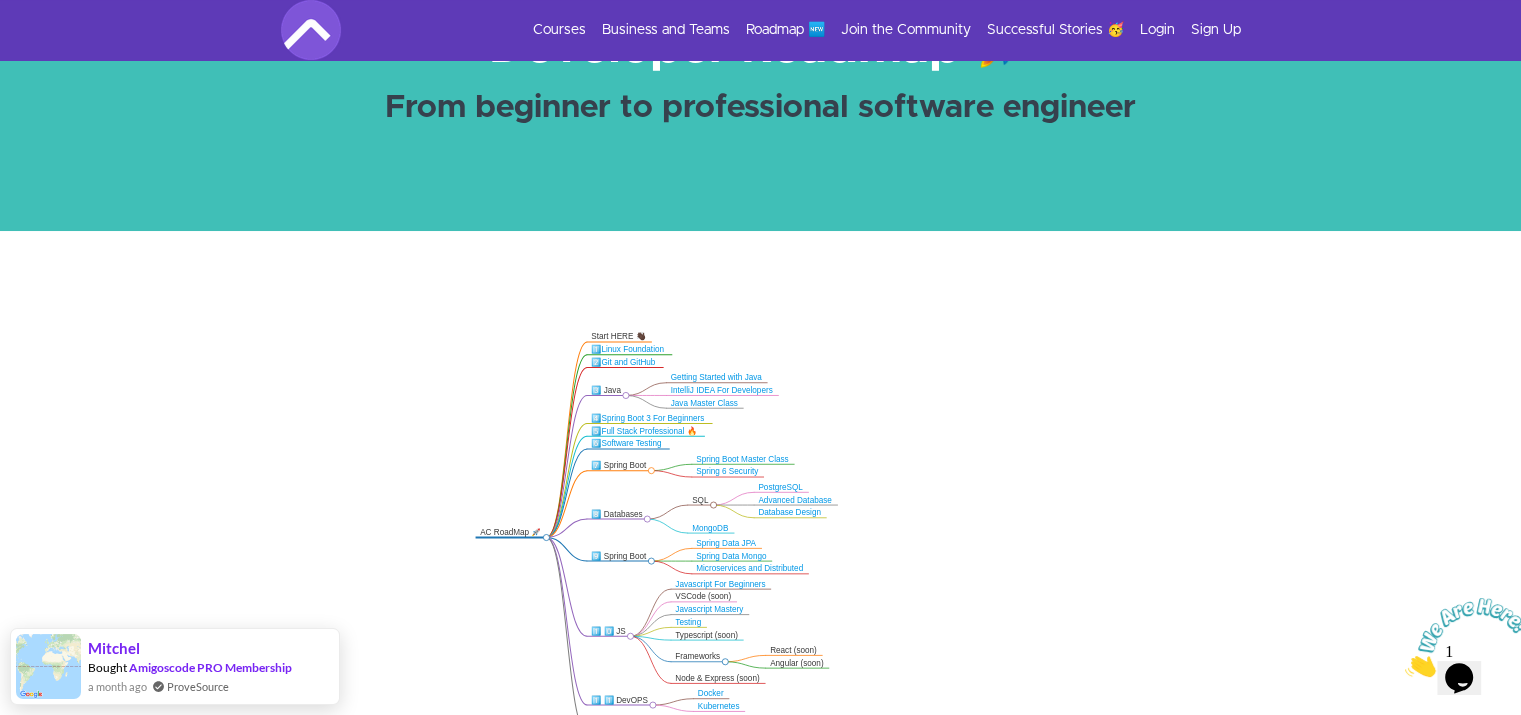 drag, startPoint x: 508, startPoint y: 377, endPoint x: 499, endPoint y: 442, distance: 65.62012 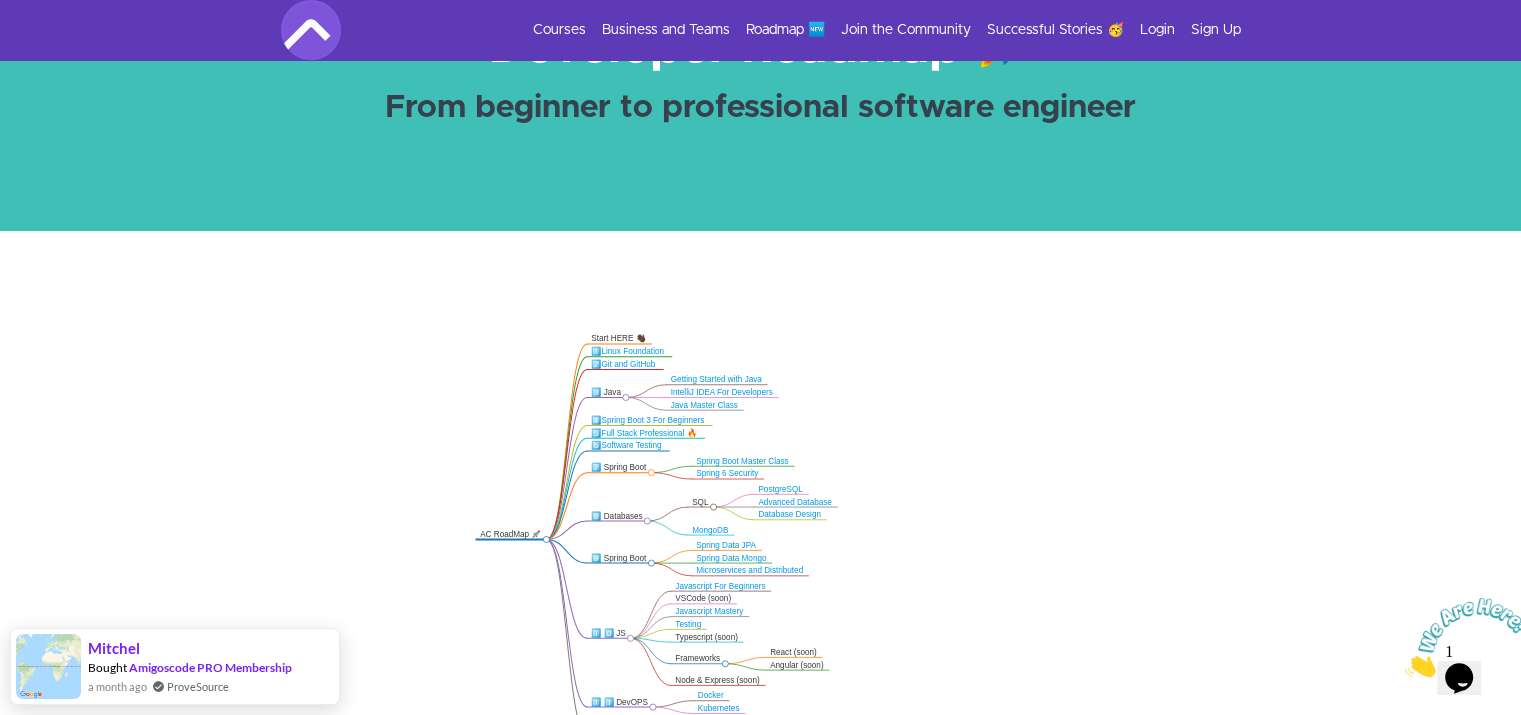 click on "Linux Foundation" 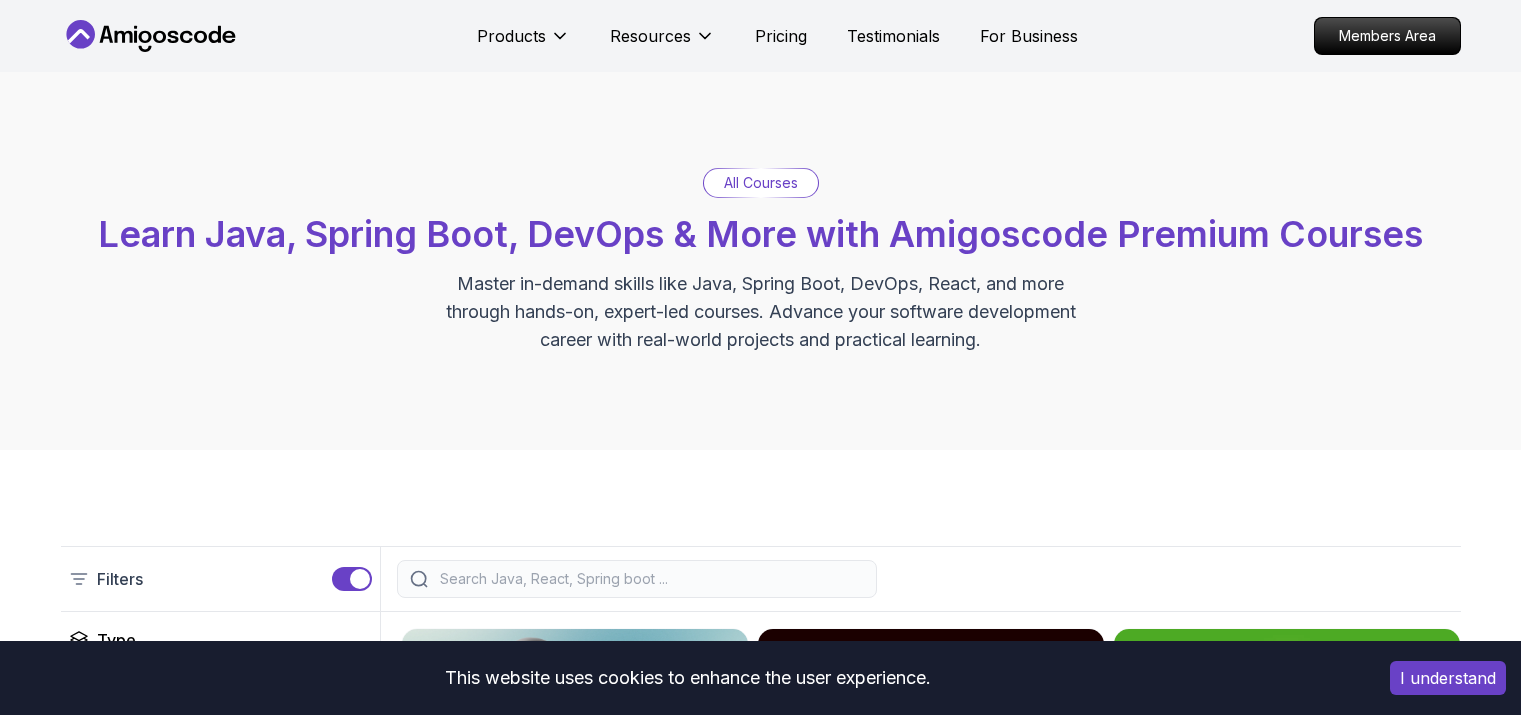 scroll, scrollTop: 0, scrollLeft: 0, axis: both 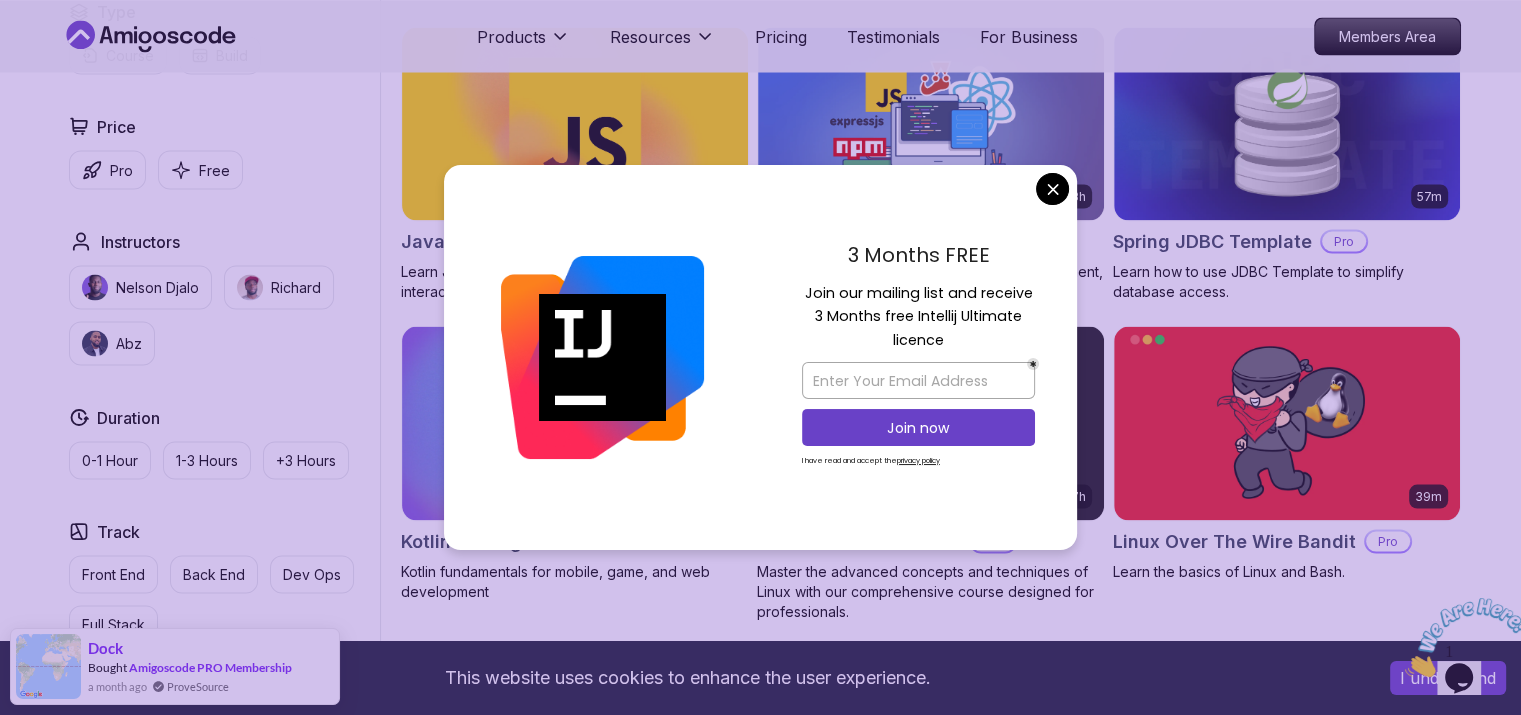 drag, startPoint x: 863, startPoint y: 246, endPoint x: 993, endPoint y: 256, distance: 130.38405 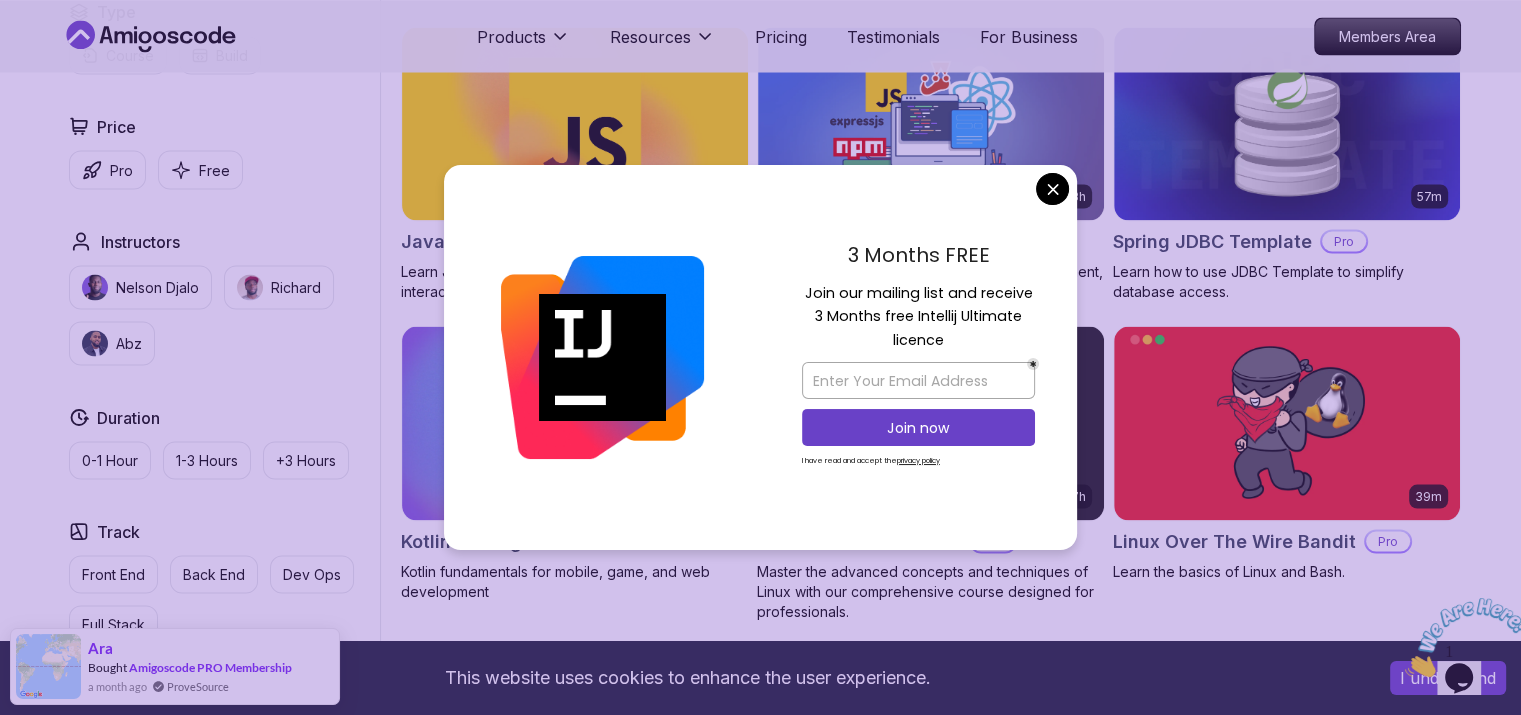 drag, startPoint x: 916, startPoint y: 314, endPoint x: 955, endPoint y: 347, distance: 51.088158 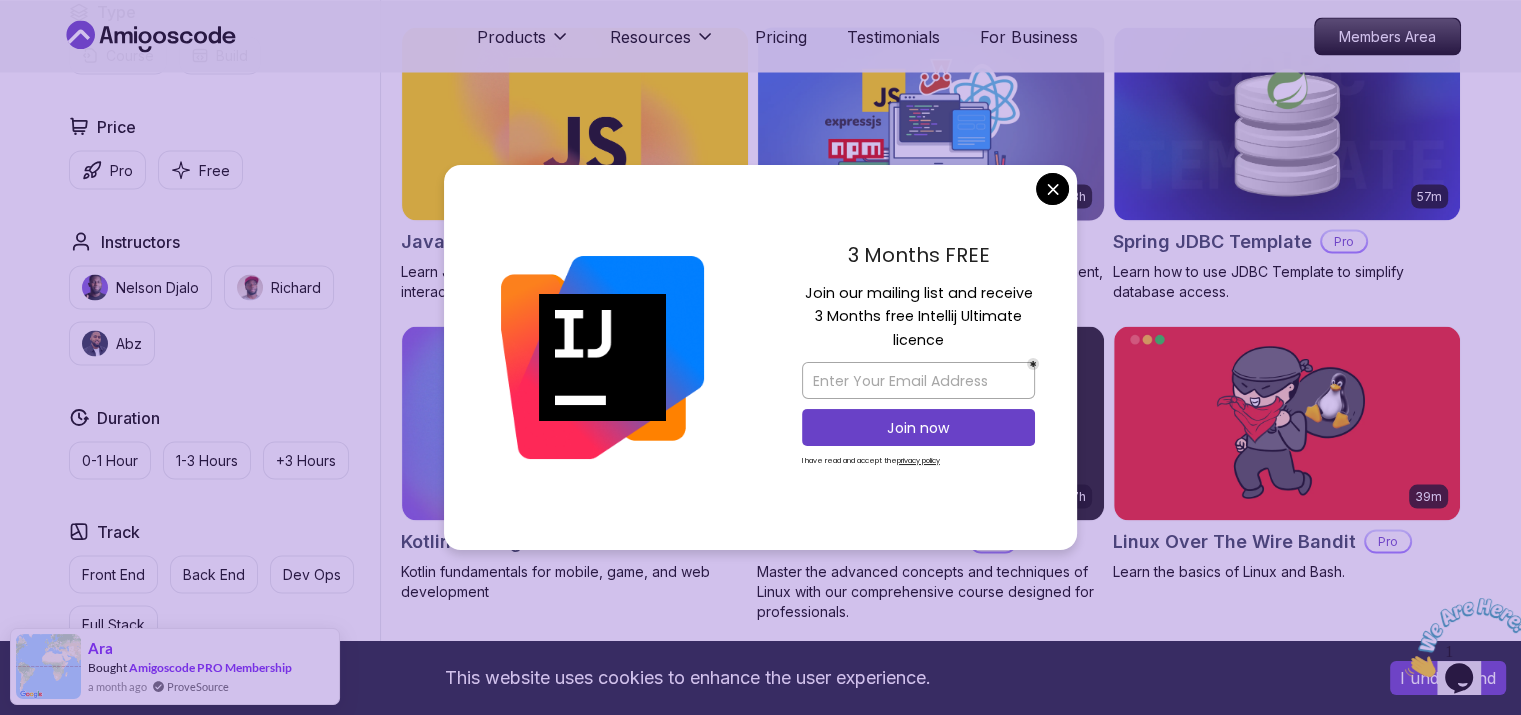 click on "This website uses cookies to enhance the user experience. I understand Products Resources Pricing Testimonials For Business Members Area Products Resources Pricing Testimonials For Business Members Area All Courses Learn Java, Spring Boot, DevOps & More with Amigoscode Premium Courses Master in-demand skills like Java, Spring Boot, DevOps, React, and more through hands-on, expert-led courses. Advance your software development career with real-world projects and practical learning. Filters Filters Type Course Build Price Pro Free Instructors Nelson Djalo Richard Abz Duration 0-1 Hour 1-3 Hours +3 Hours Track Front End Back End Dev Ops Full Stack Level Junior Mid-level Senior 6.00h Linux Fundamentals Pro Learn the fundamentals of Linux and how to use the command line 5.18h Advanced Spring Boot Pro Dive deep into Spring Boot with our advanced course, designed to take your skills from intermediate to expert level. 3.30h Building APIs with Spring Boot Pro 1.67h NEW Spring Boot for Beginners 6.65h NEW Pro 2.41h Pro" at bounding box center [760, -385] 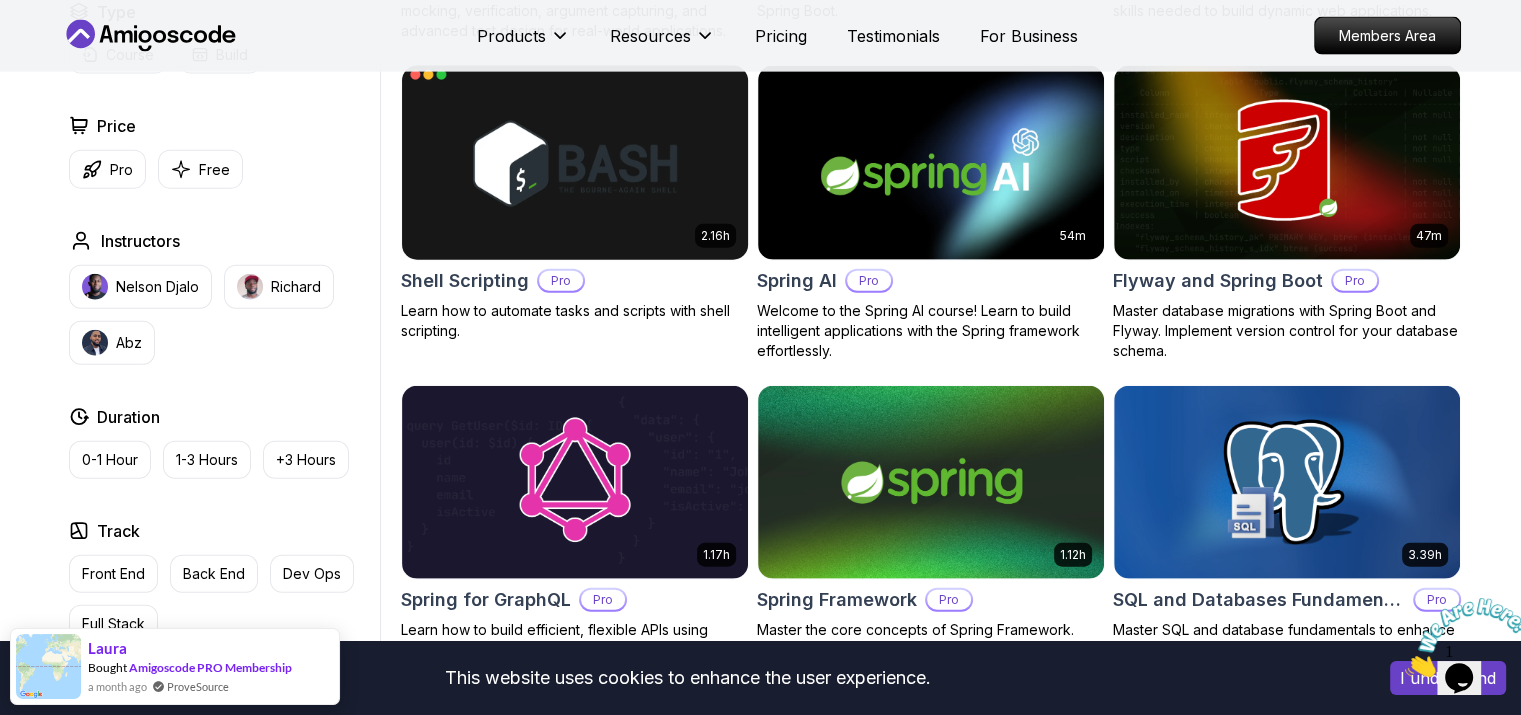 scroll, scrollTop: 4860, scrollLeft: 0, axis: vertical 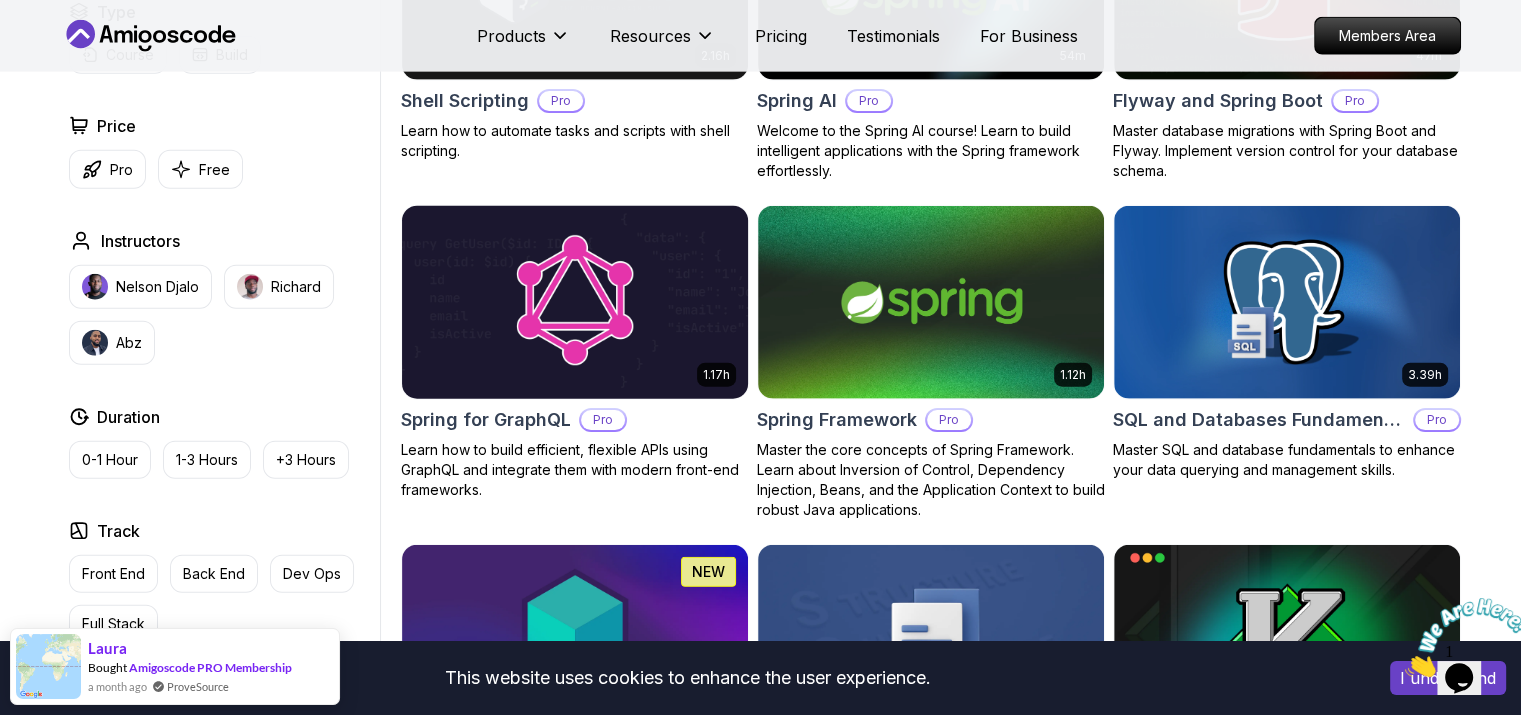 click on "1.17h Spring for GraphQL Pro Learn how to build efficient, flexible APIs using GraphQL and integrate them with modern front-end frameworks." at bounding box center [575, 353] 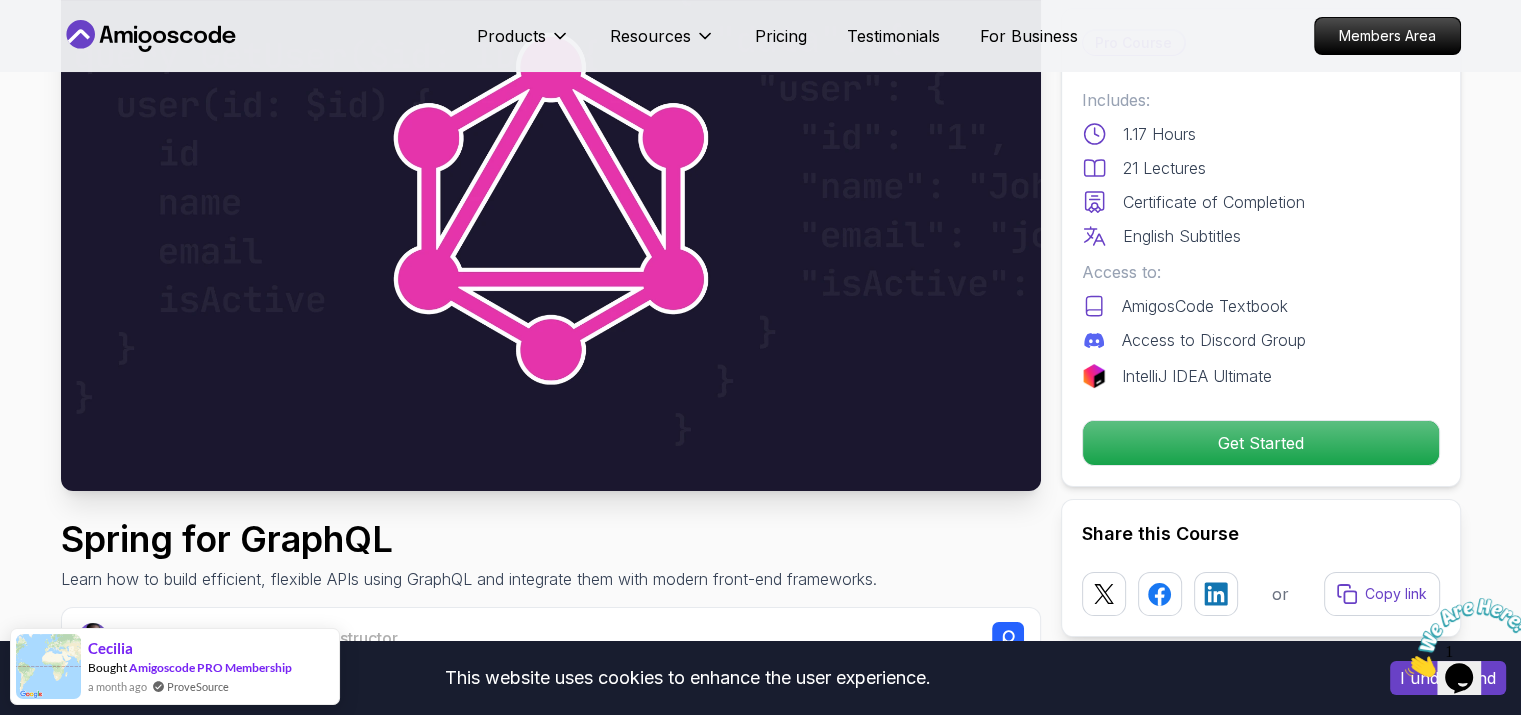 scroll, scrollTop: 0, scrollLeft: 0, axis: both 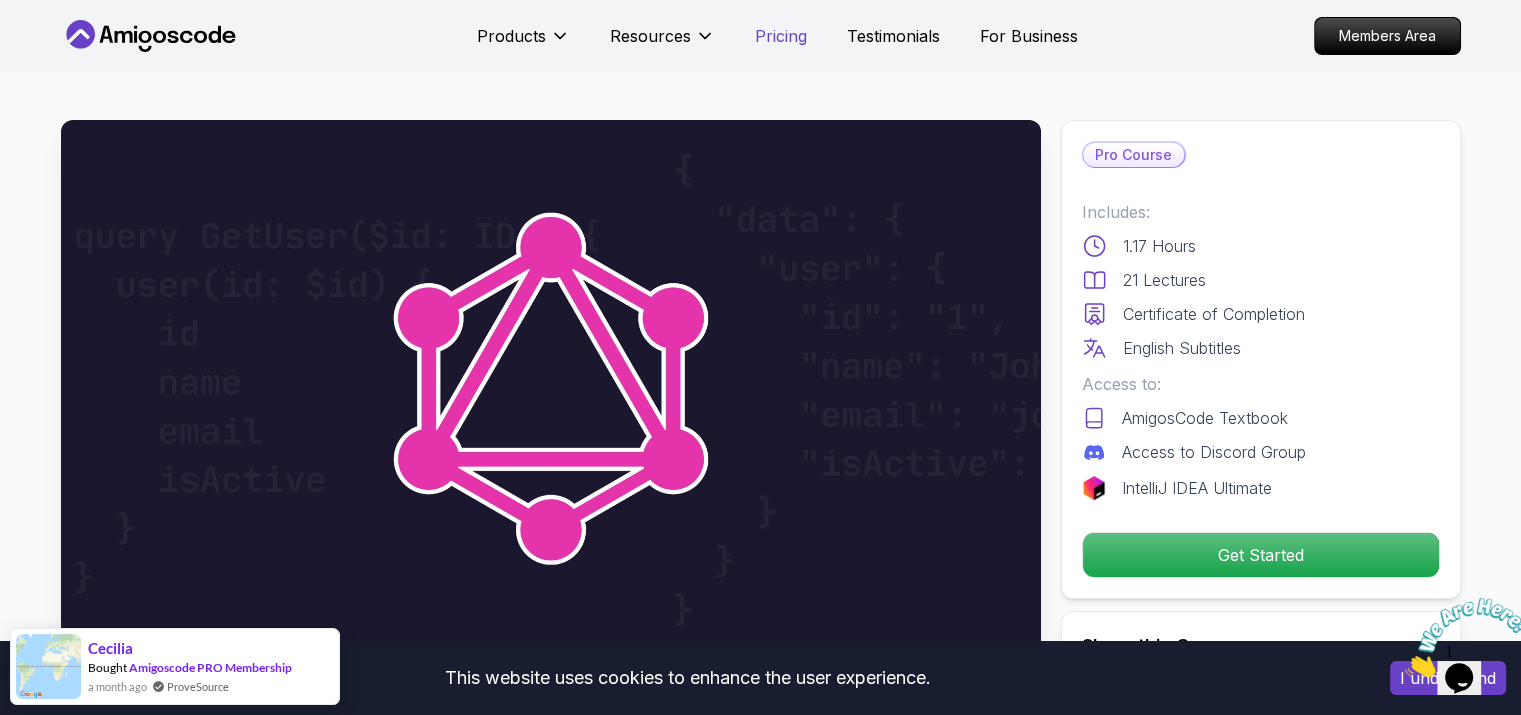 click on "Pricing" at bounding box center (781, 36) 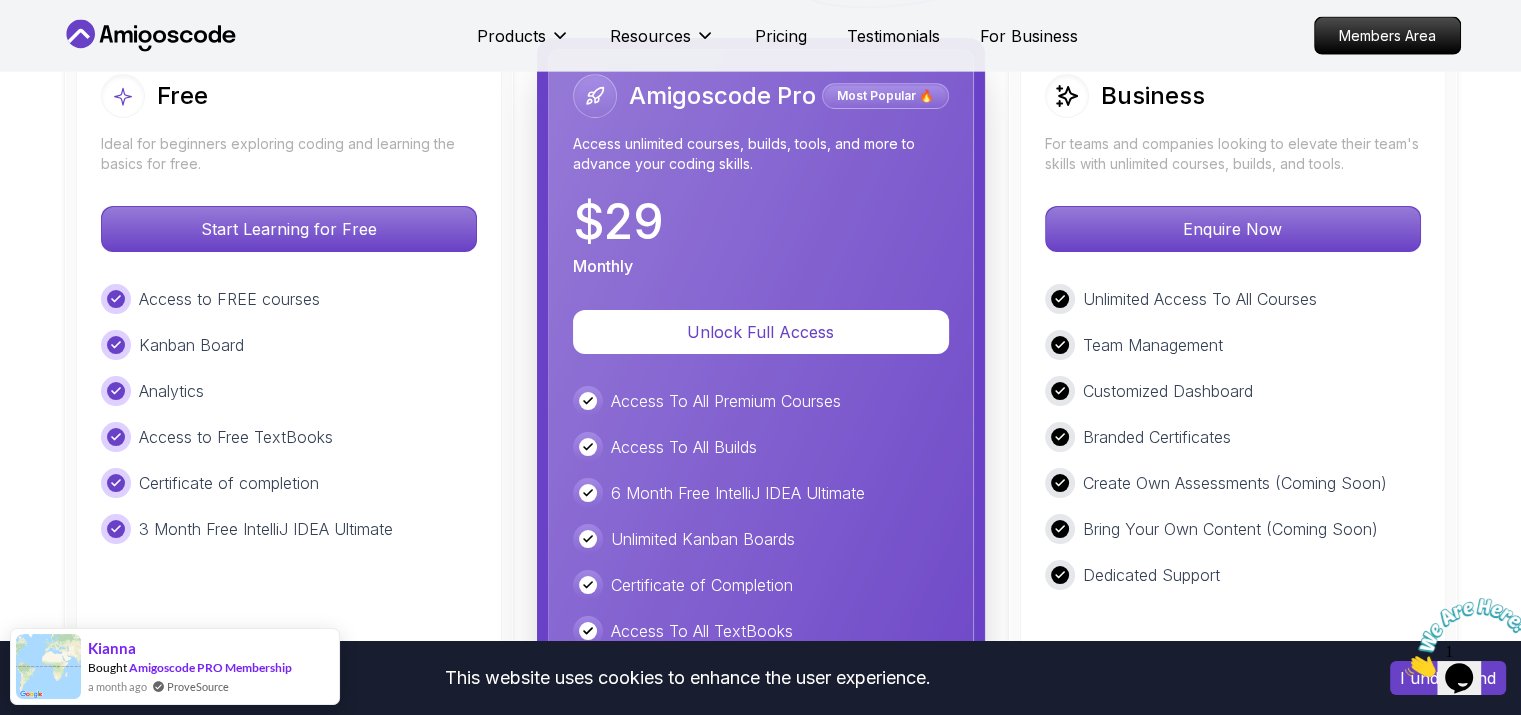 scroll, scrollTop: 4817, scrollLeft: 0, axis: vertical 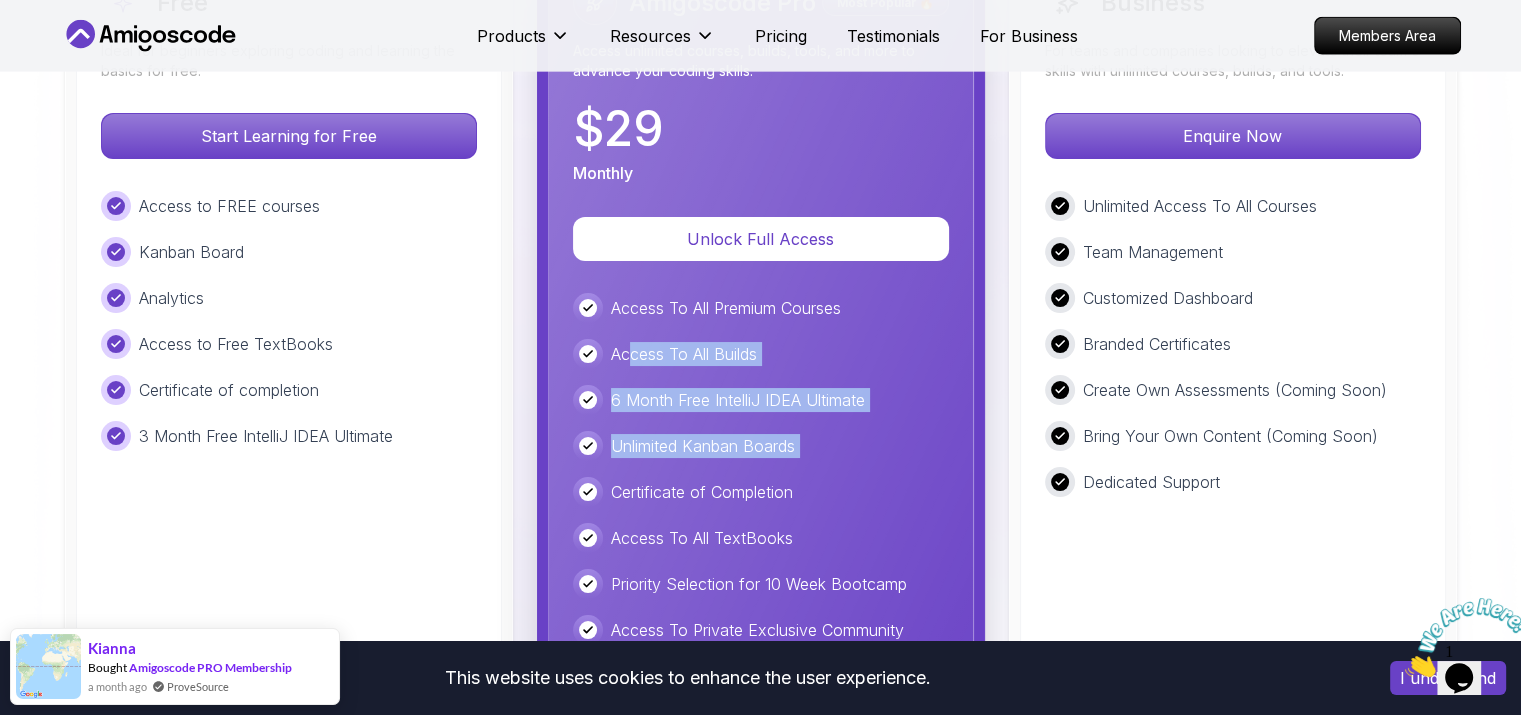 drag, startPoint x: 627, startPoint y: 256, endPoint x: 709, endPoint y: 363, distance: 134.80727 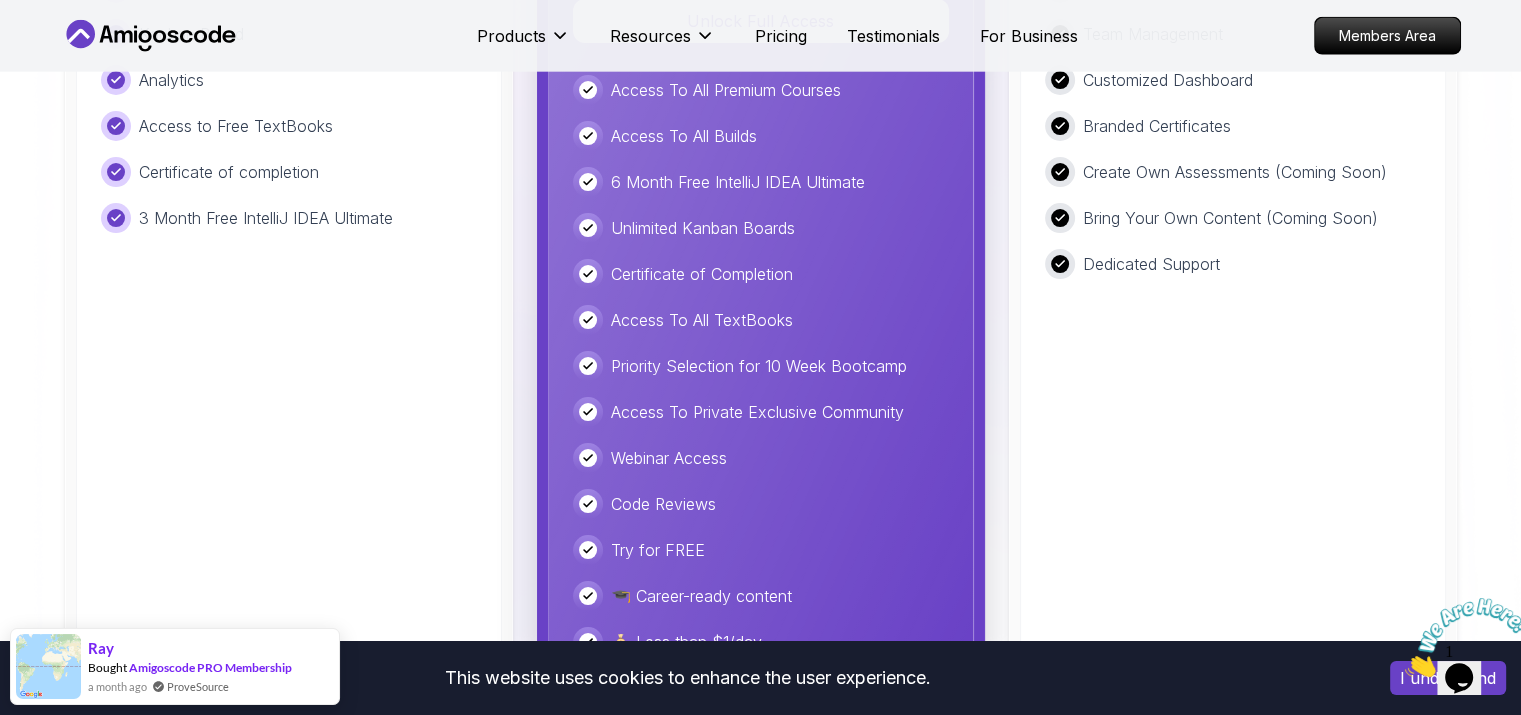 scroll, scrollTop: 4997, scrollLeft: 0, axis: vertical 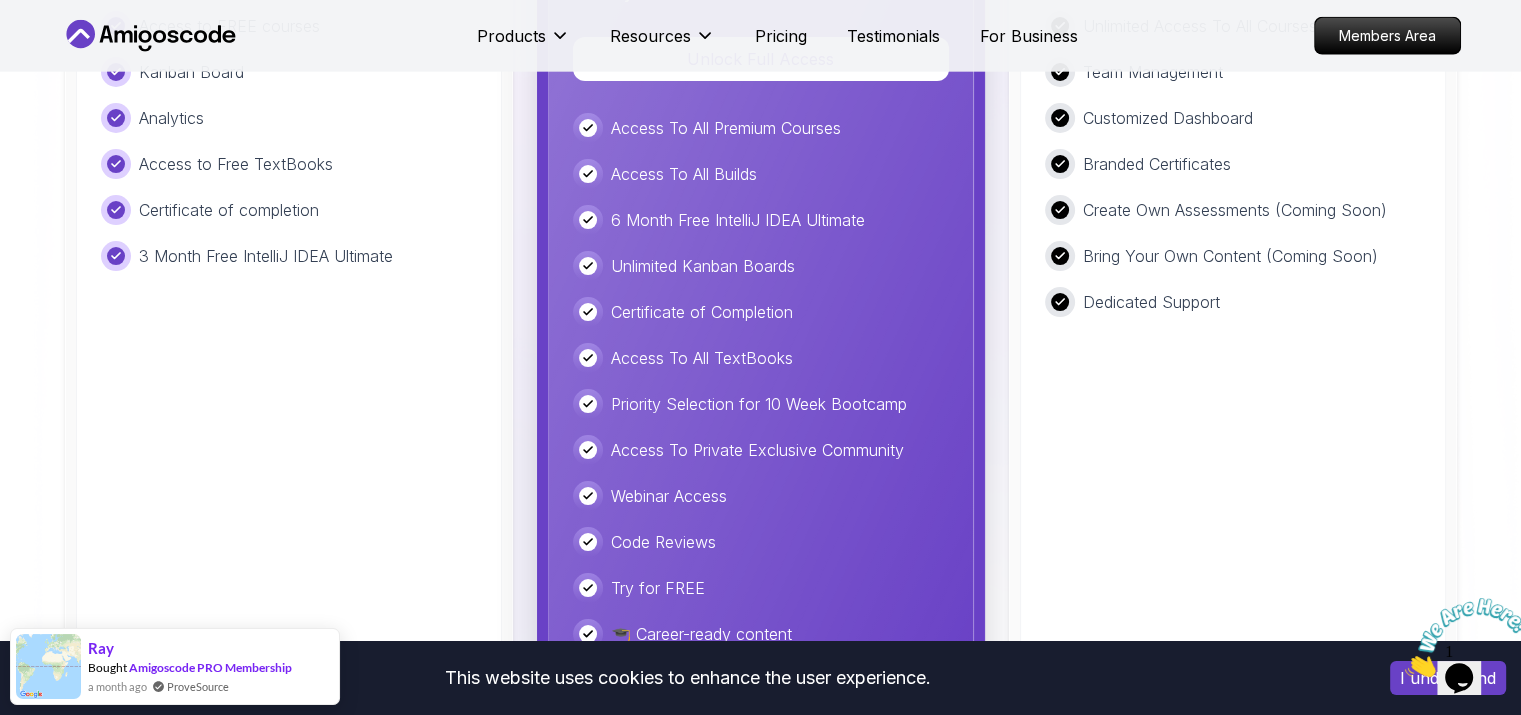 click on "Access To All Premium Courses Access To All Builds 6 Month Free IntelliJ IDEA Ultimate Unlimited Kanban Boards Certificate of Completion Access To All TextBooks Priority Selection for 10 Week Bootcamp Access To Private Exclusive Community Webinar Access Code Reviews Try for FREE 🎓 Career-ready content 💰 Less than $1/day" at bounding box center [761, 404] 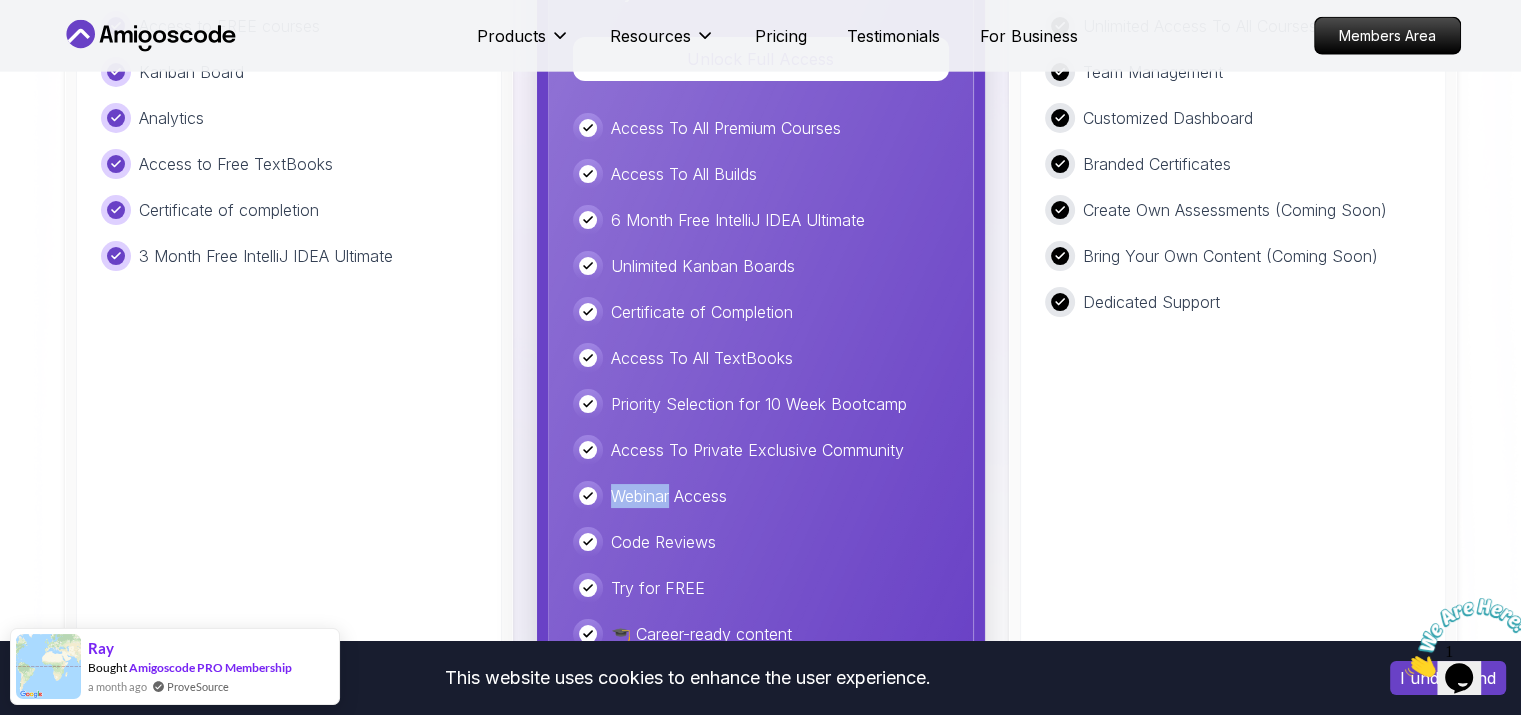 click on "Webinar Access" at bounding box center (669, 496) 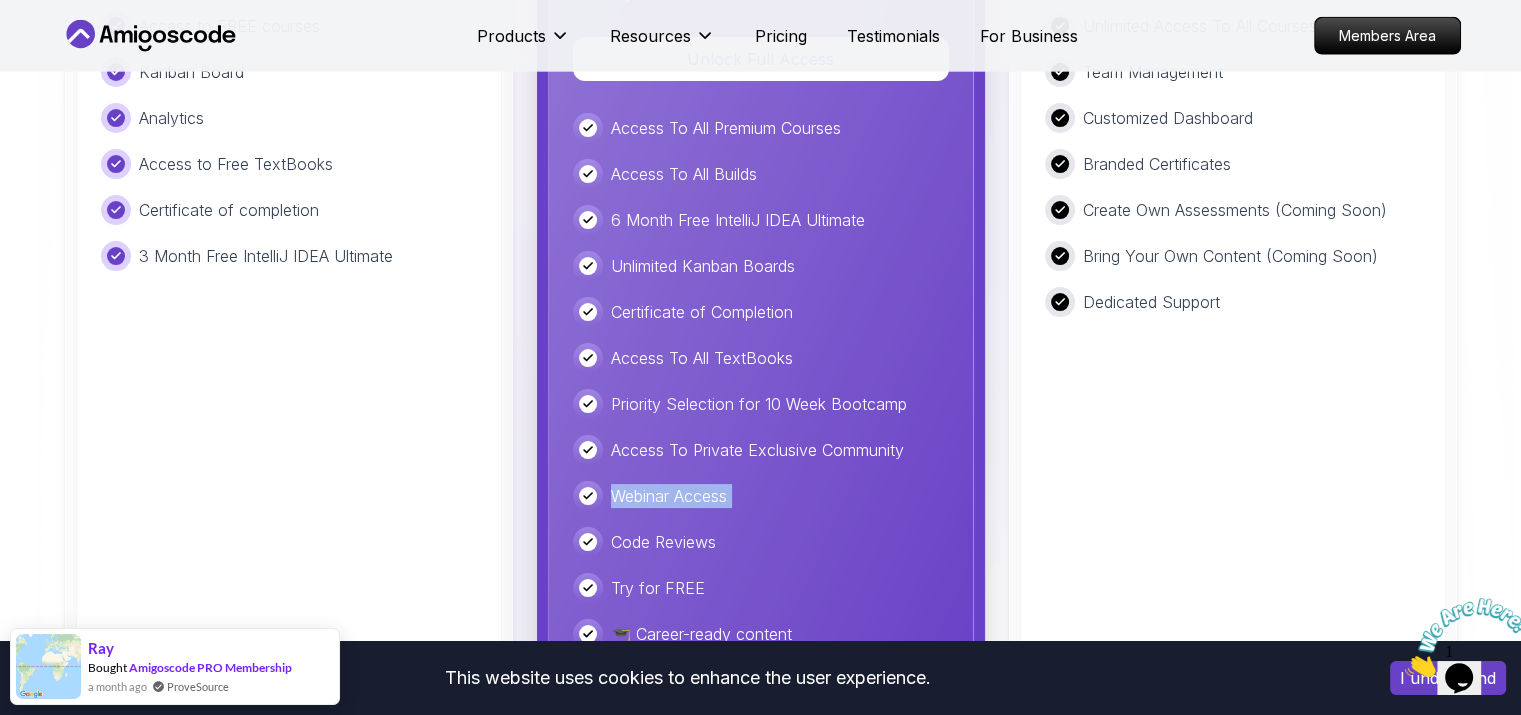 click on "Webinar Access" at bounding box center [669, 496] 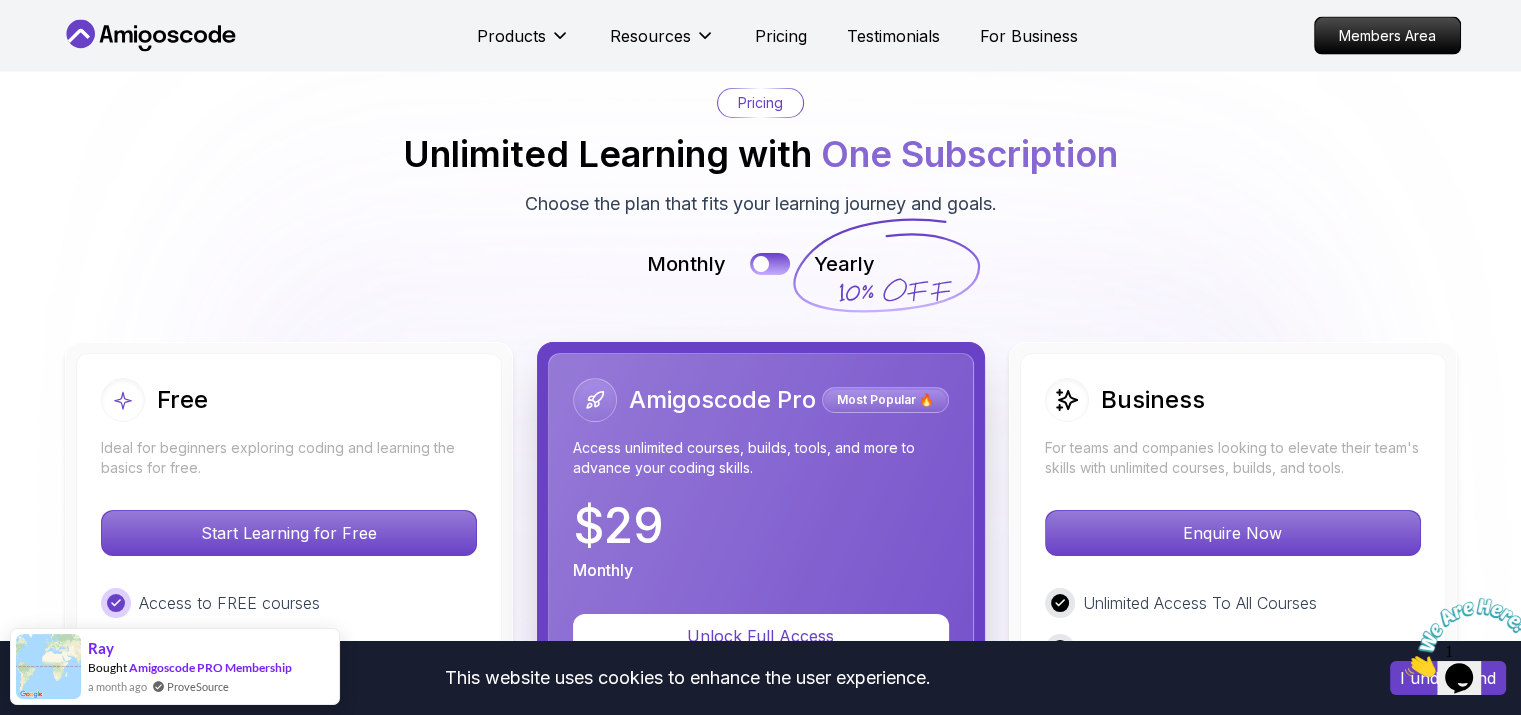 scroll, scrollTop: 4457, scrollLeft: 0, axis: vertical 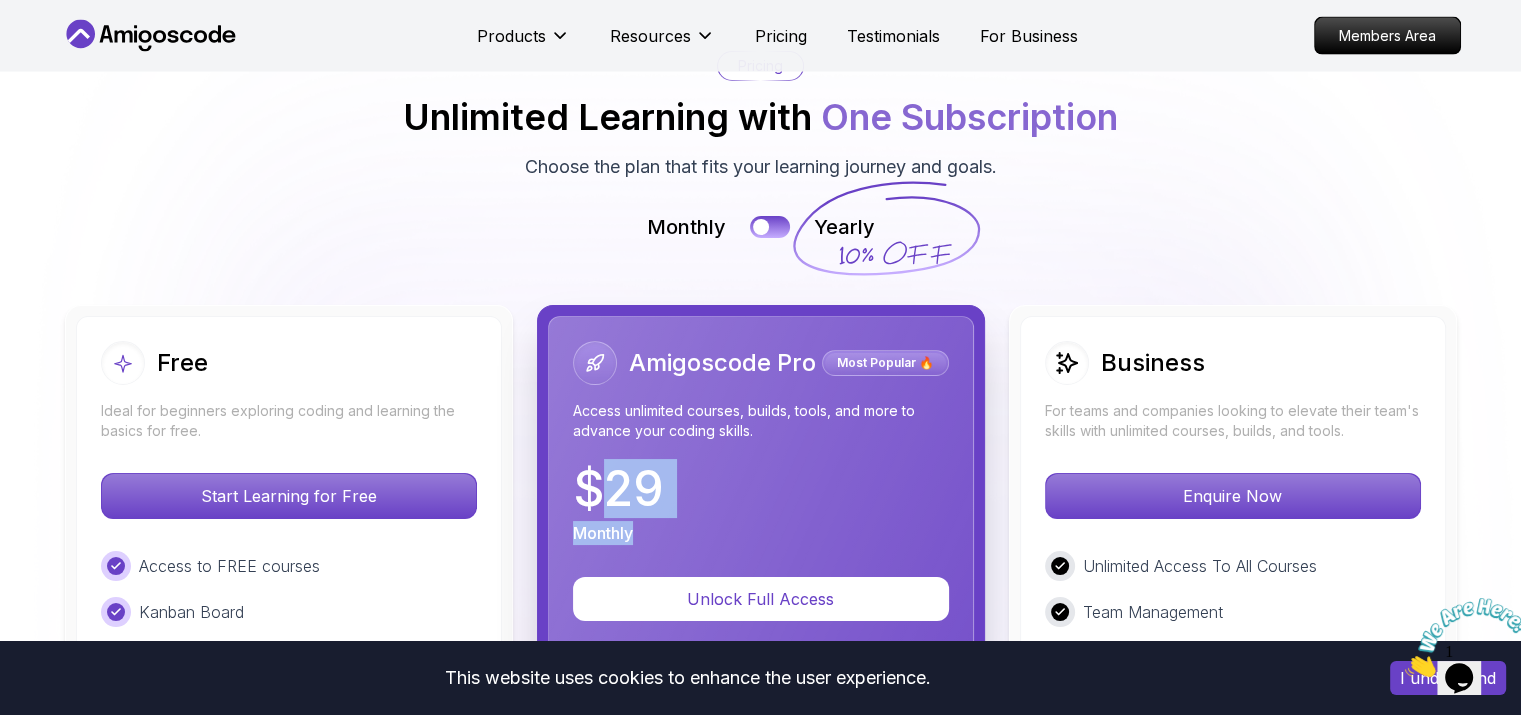 drag, startPoint x: 644, startPoint y: 432, endPoint x: 601, endPoint y: 401, distance: 53.009434 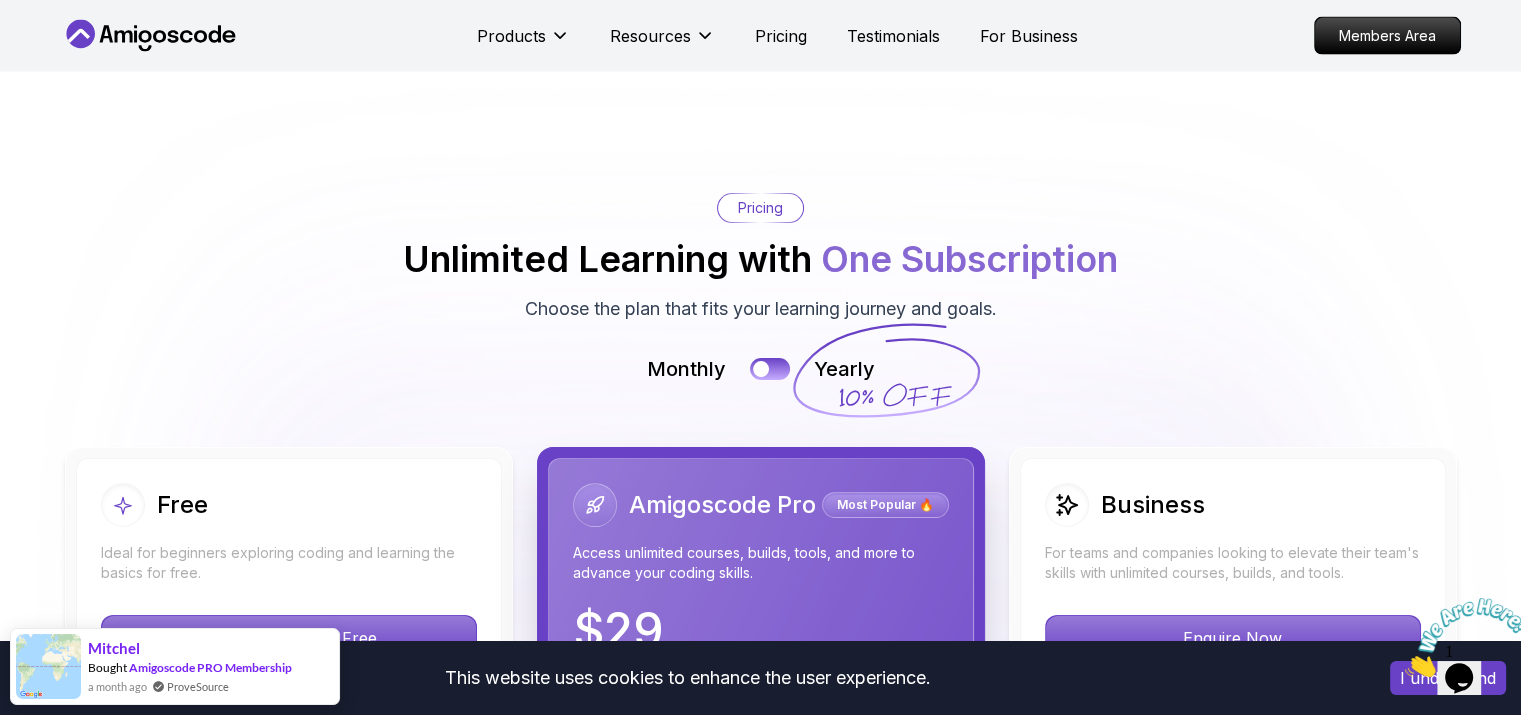 scroll, scrollTop: 4277, scrollLeft: 0, axis: vertical 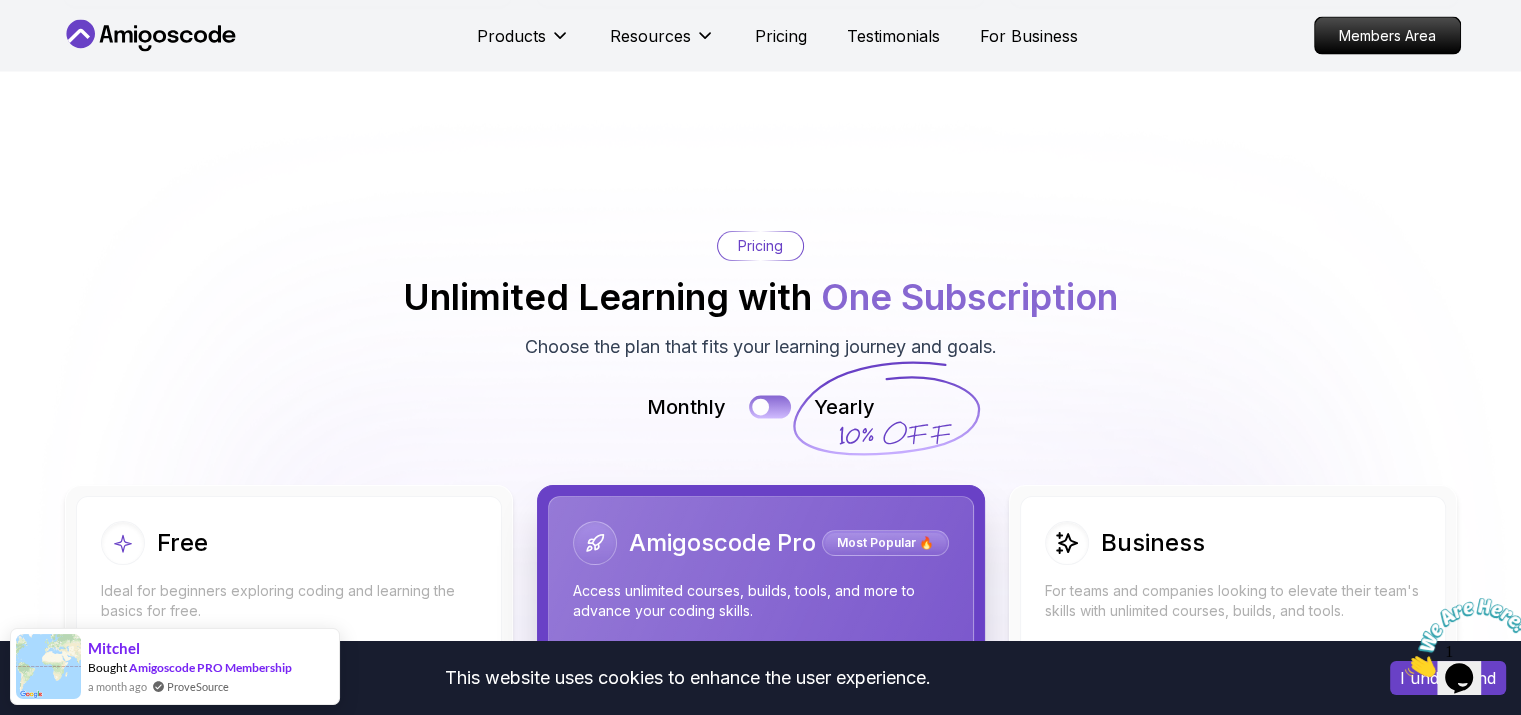 click at bounding box center [760, 407] 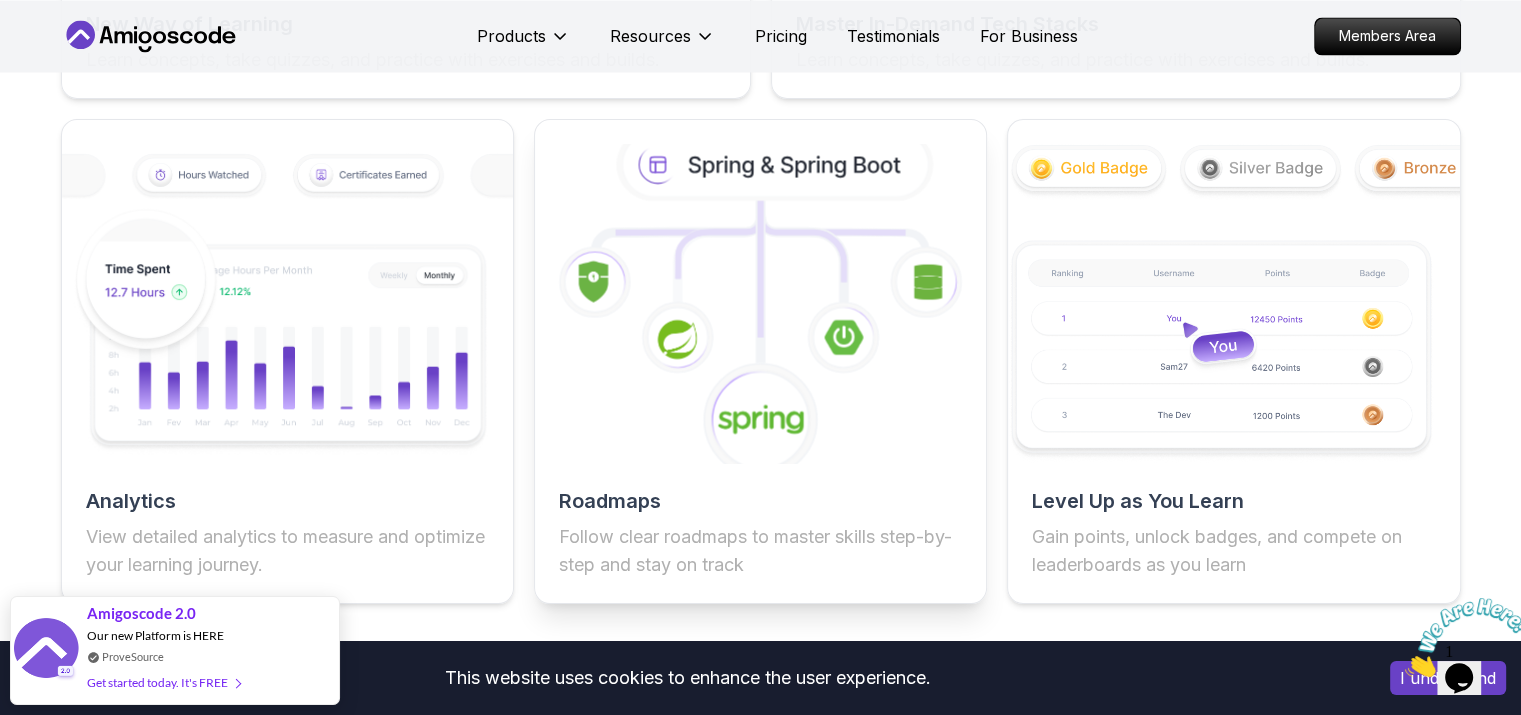 scroll, scrollTop: 3557, scrollLeft: 0, axis: vertical 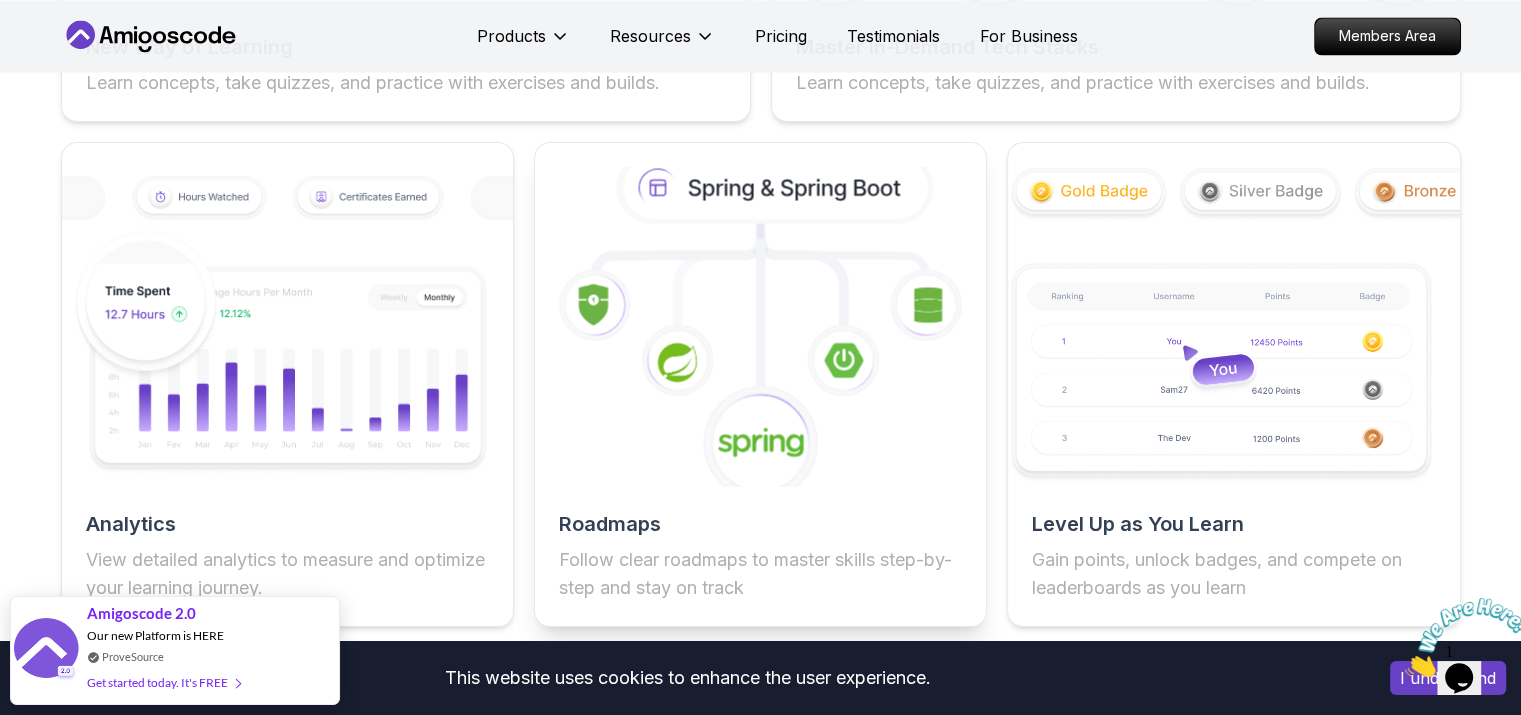 click on "Roadmaps" at bounding box center (760, 524) 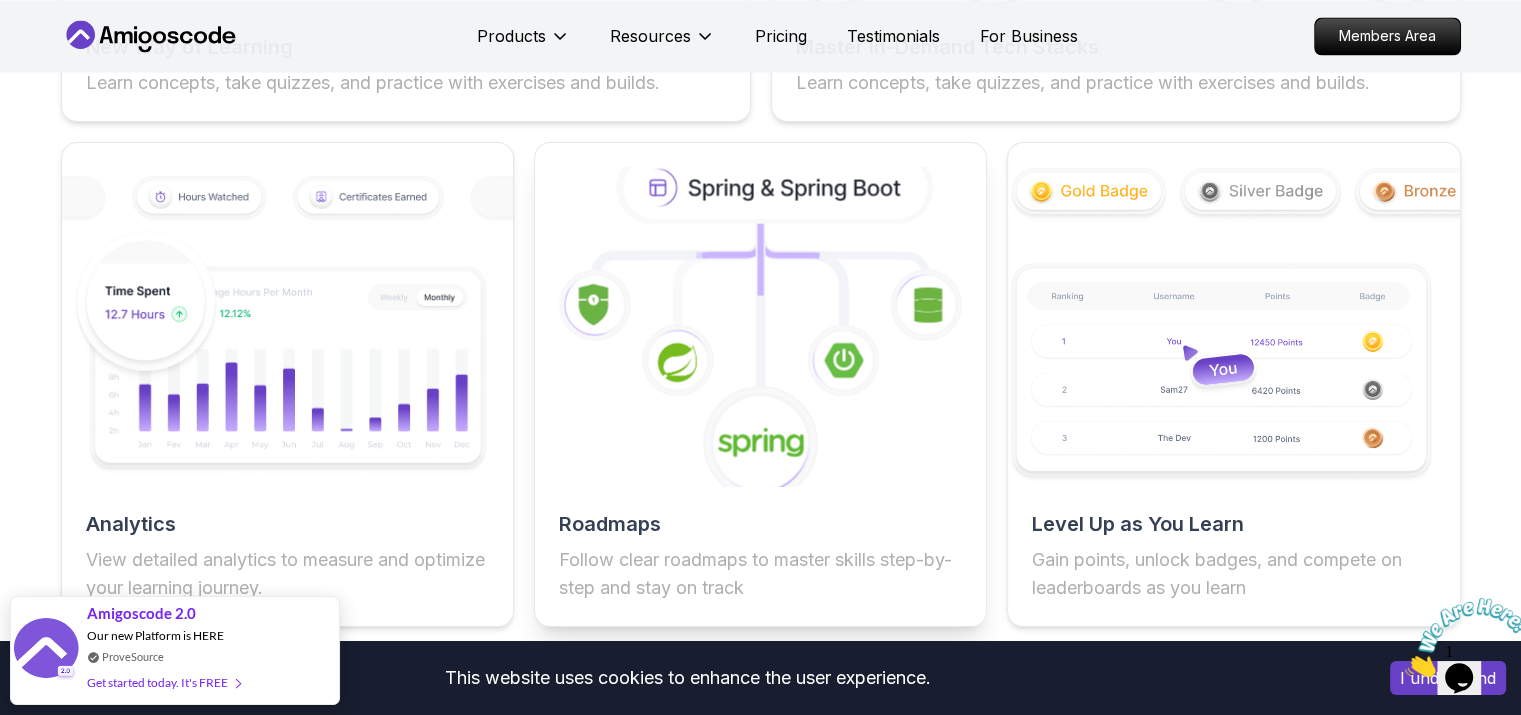 click on "Roadmaps" at bounding box center [760, 524] 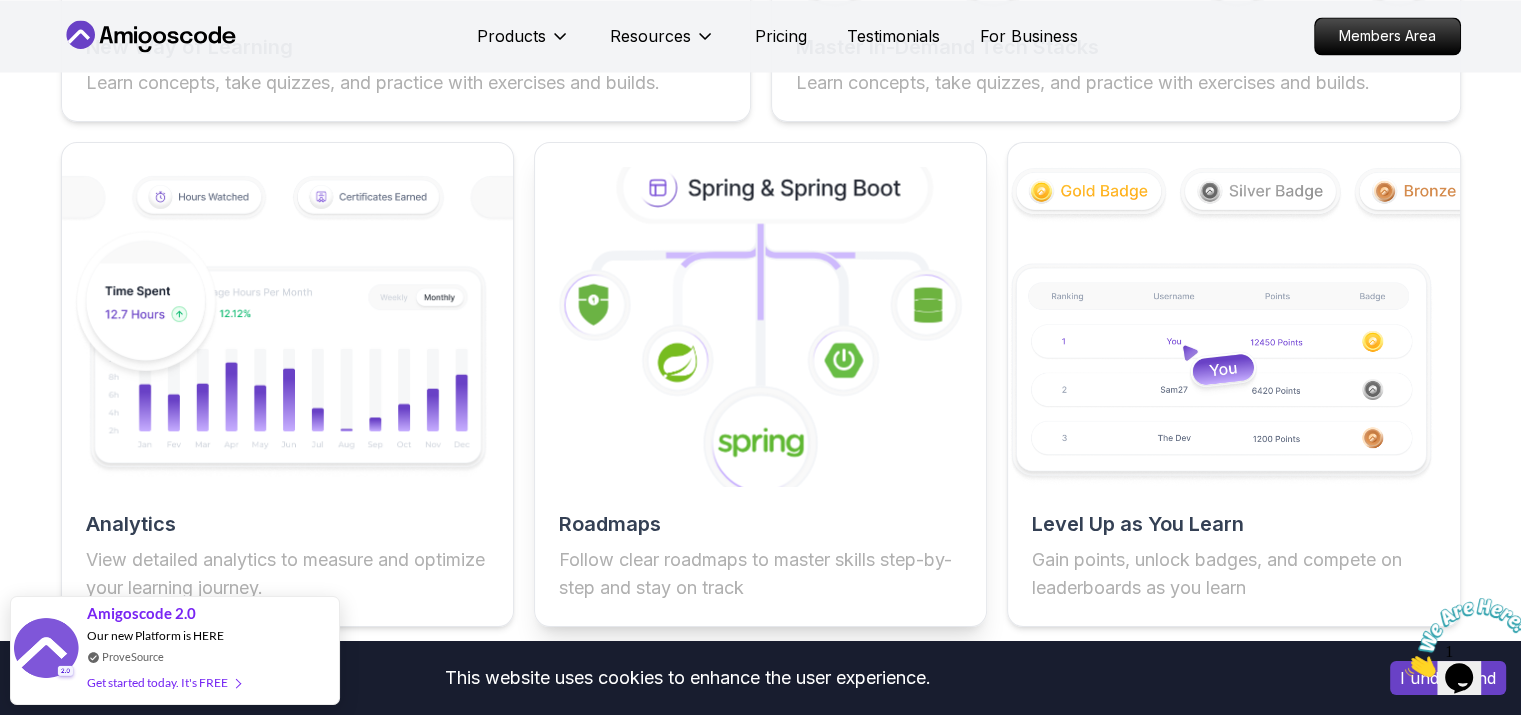 click 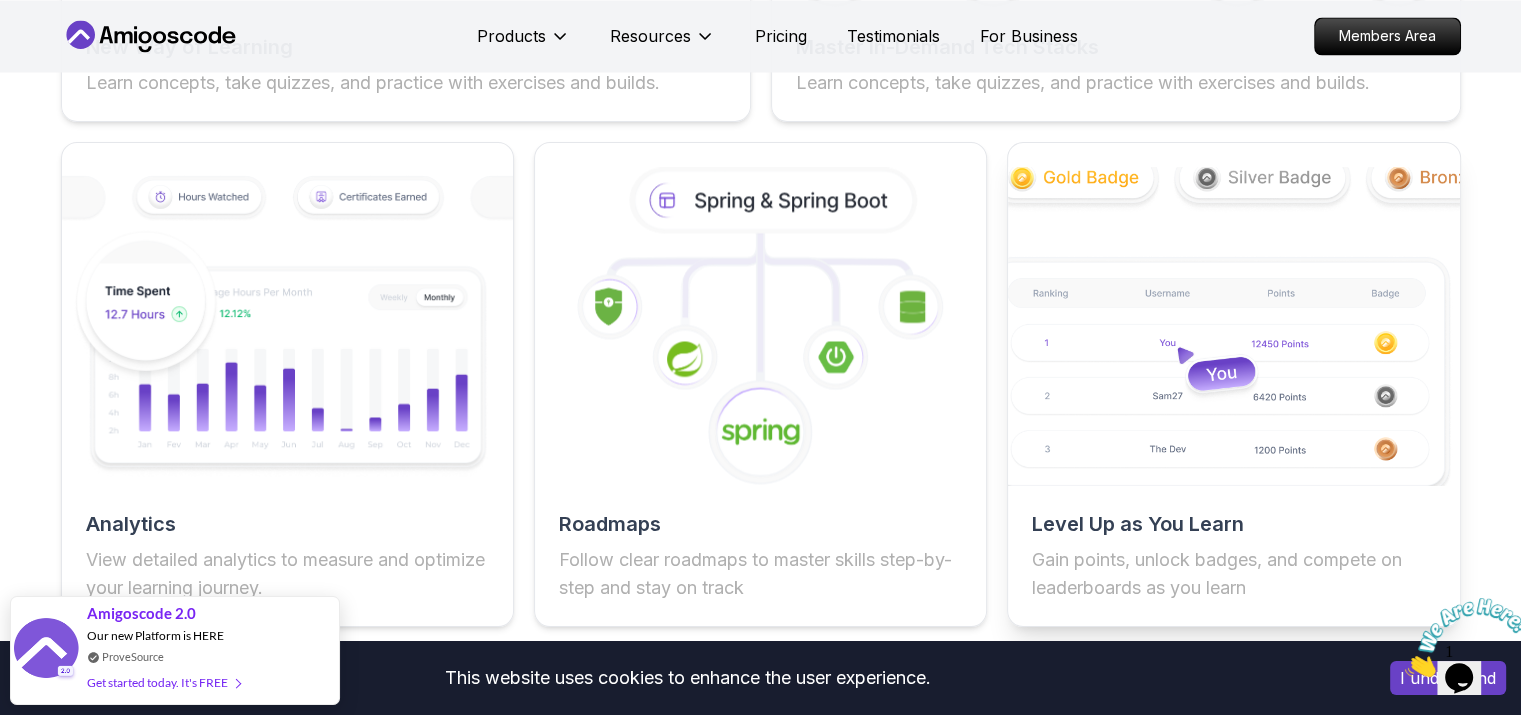 click at bounding box center [1234, 326] 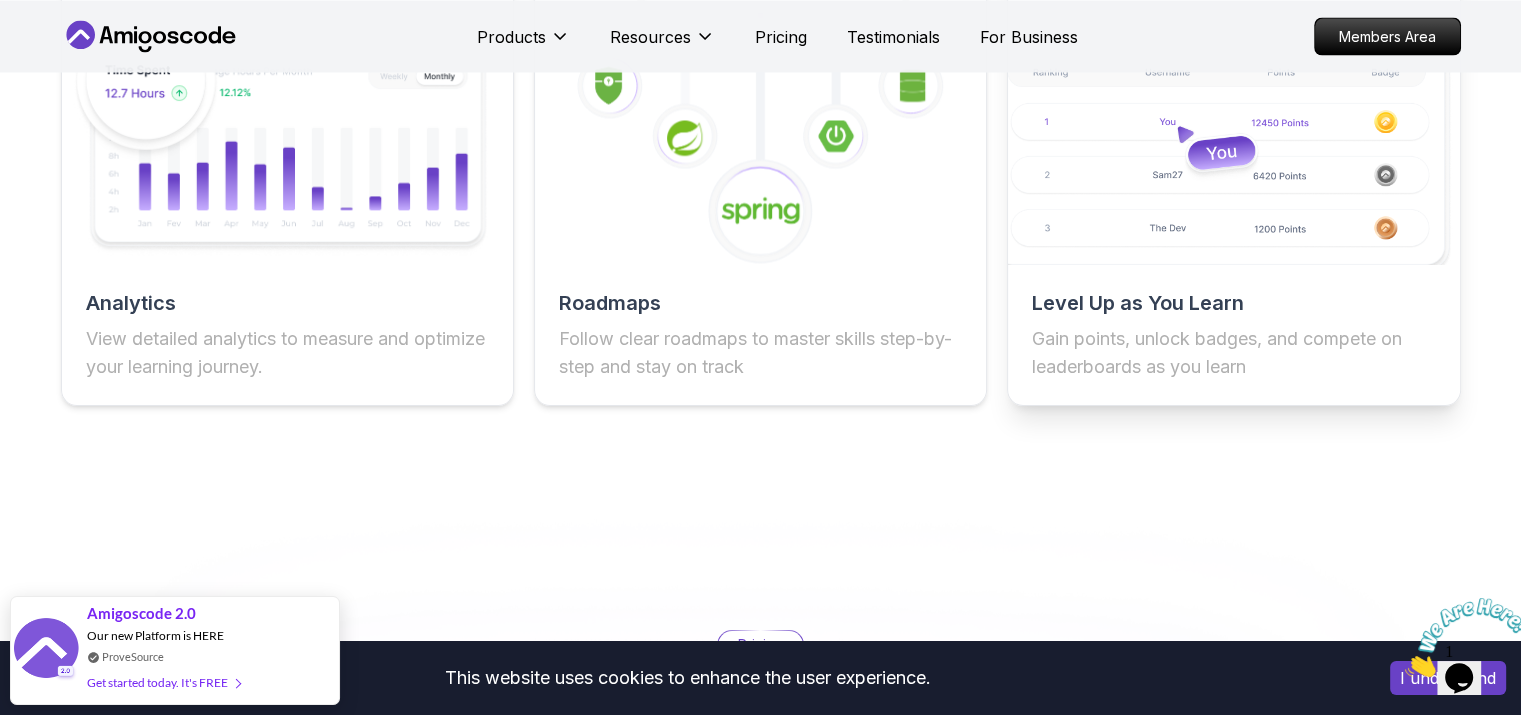 scroll, scrollTop: 3917, scrollLeft: 0, axis: vertical 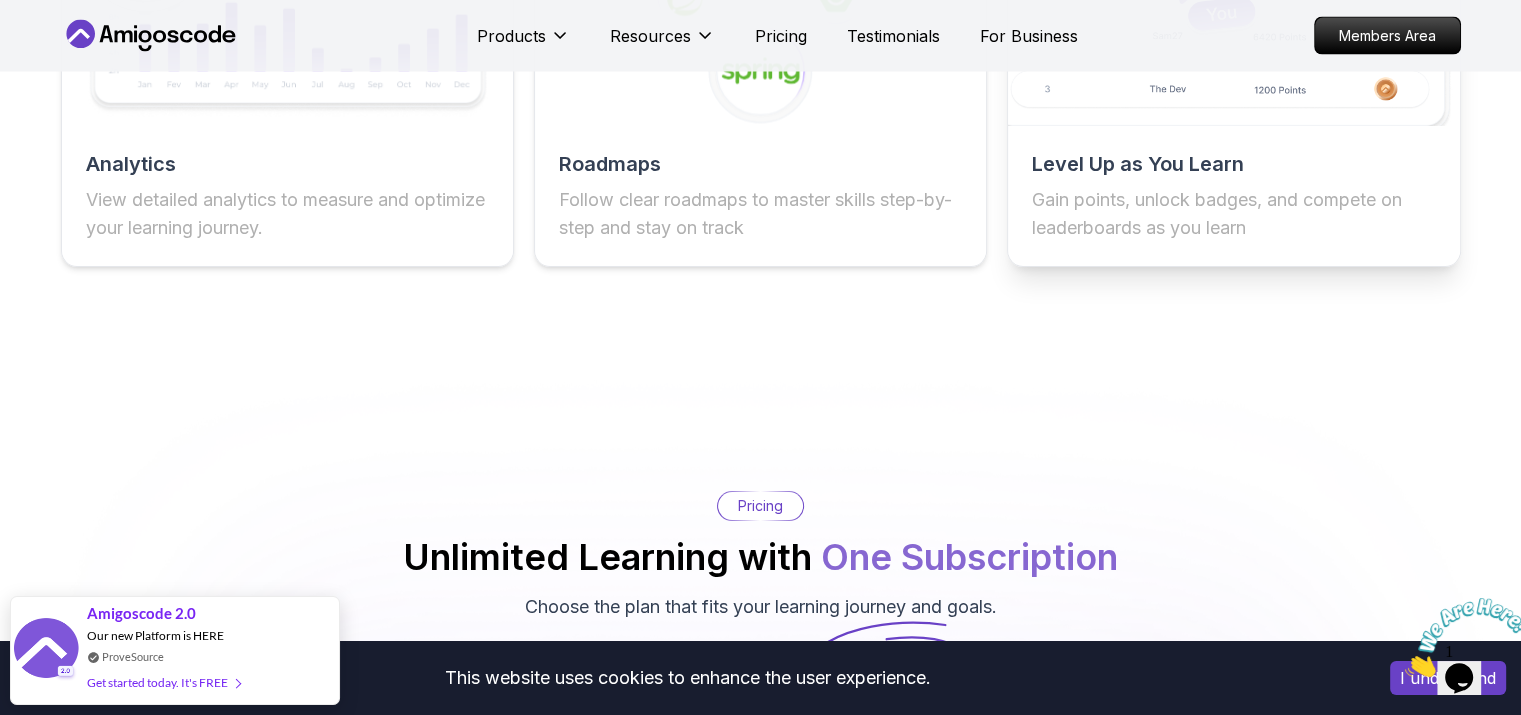 click on "Level Up as You Learn Gain points, unlock badges, and compete on leaderboards as you learn" at bounding box center [1233, 196] 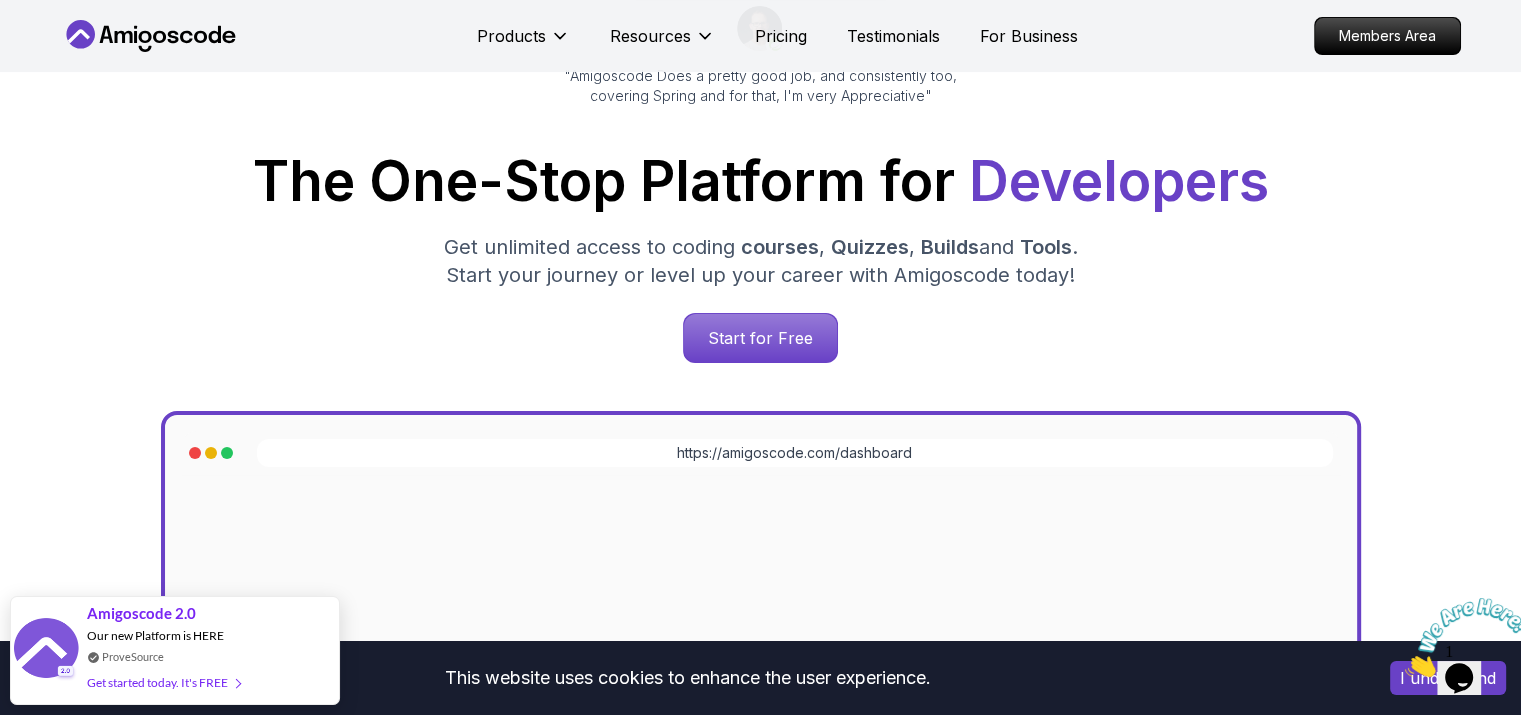 scroll, scrollTop: 0, scrollLeft: 0, axis: both 